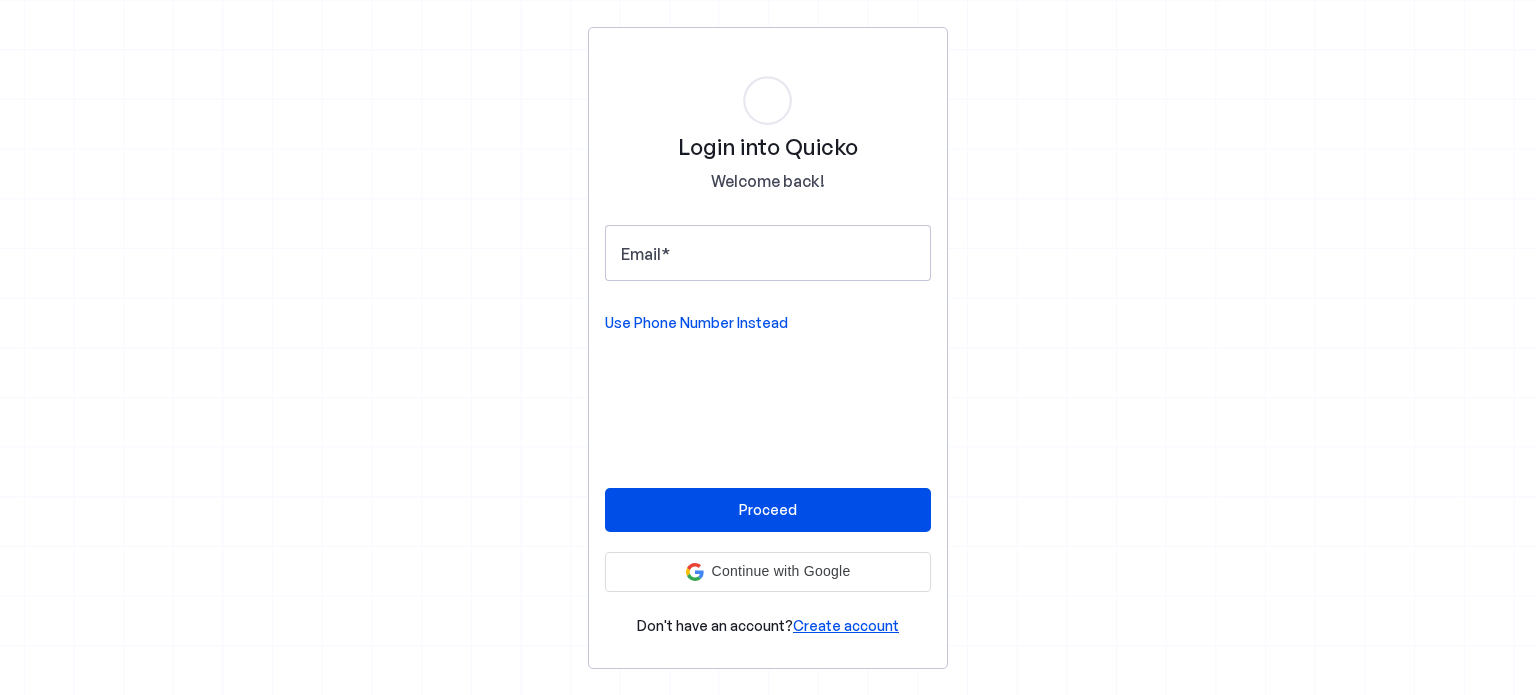 scroll, scrollTop: 0, scrollLeft: 0, axis: both 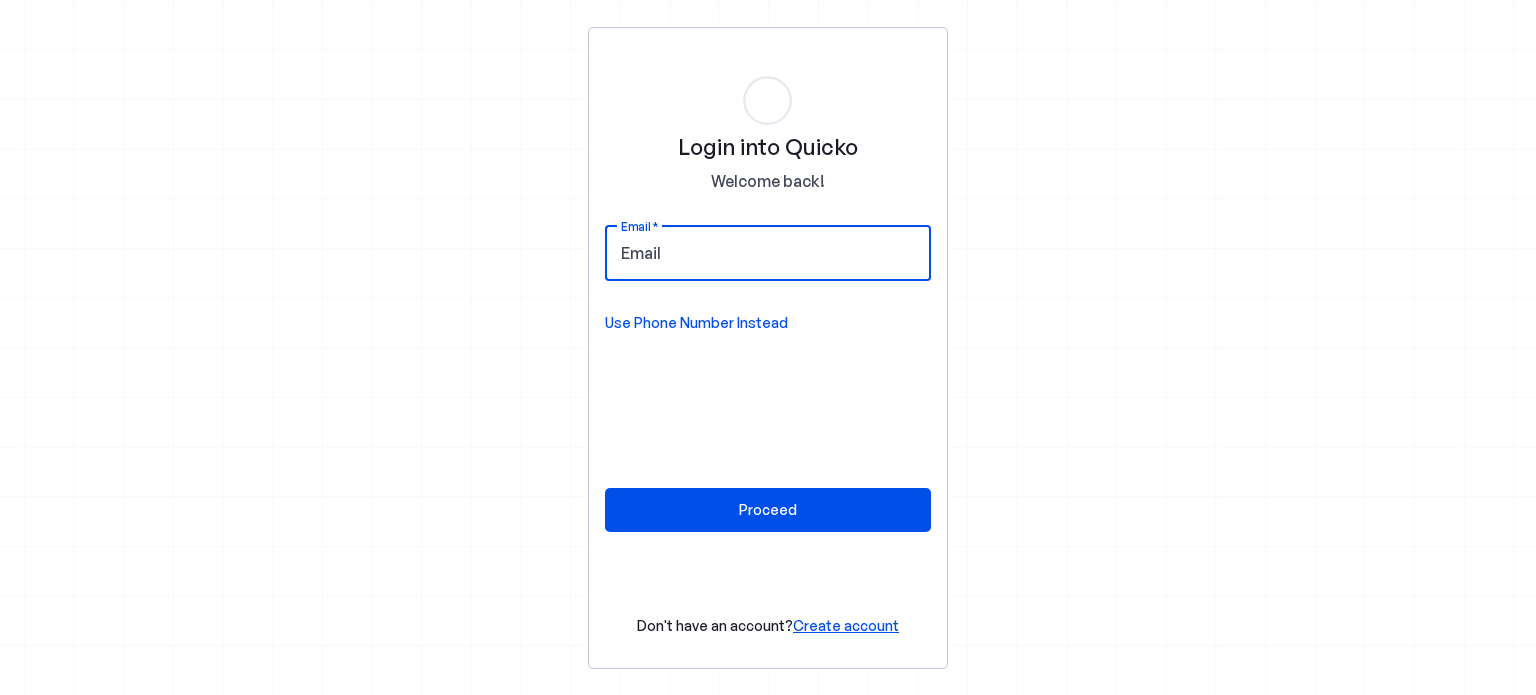 click on "Email" at bounding box center (768, 253) 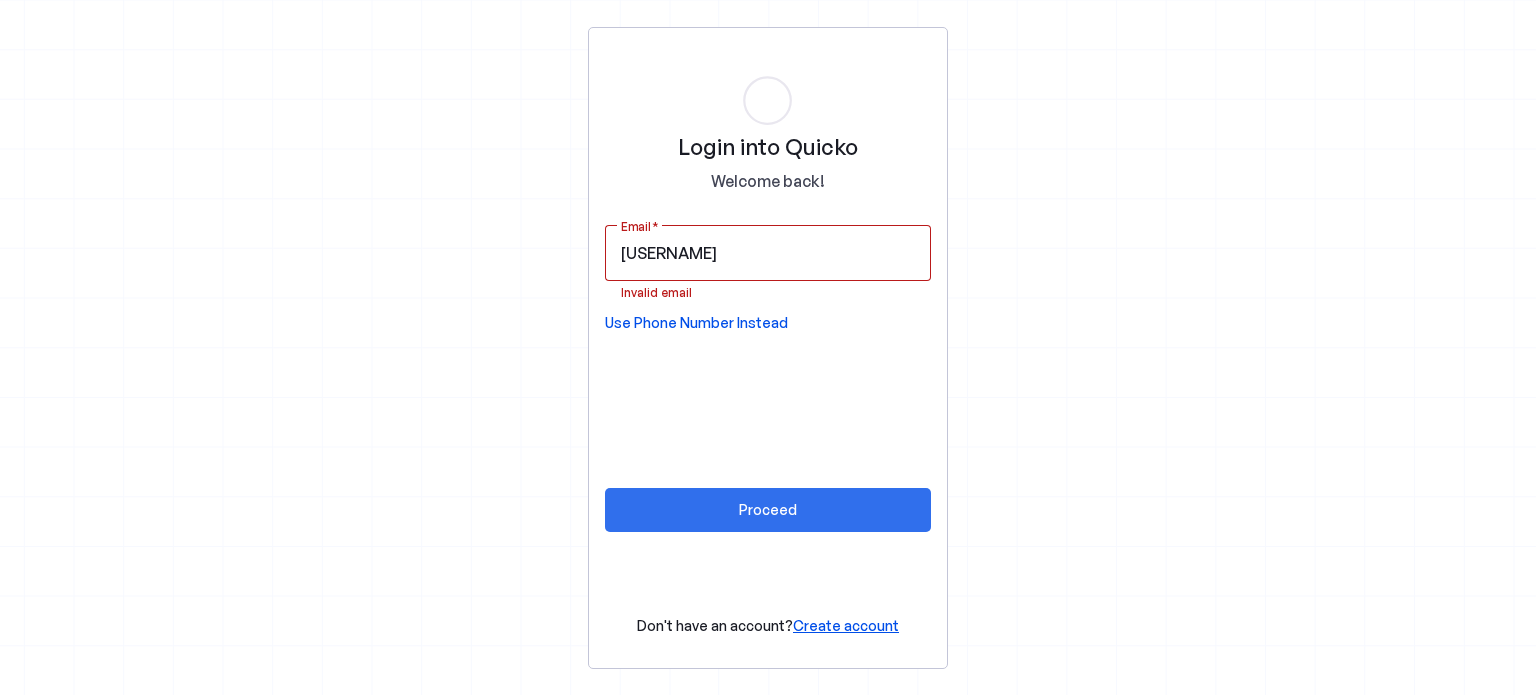 click at bounding box center [768, 510] 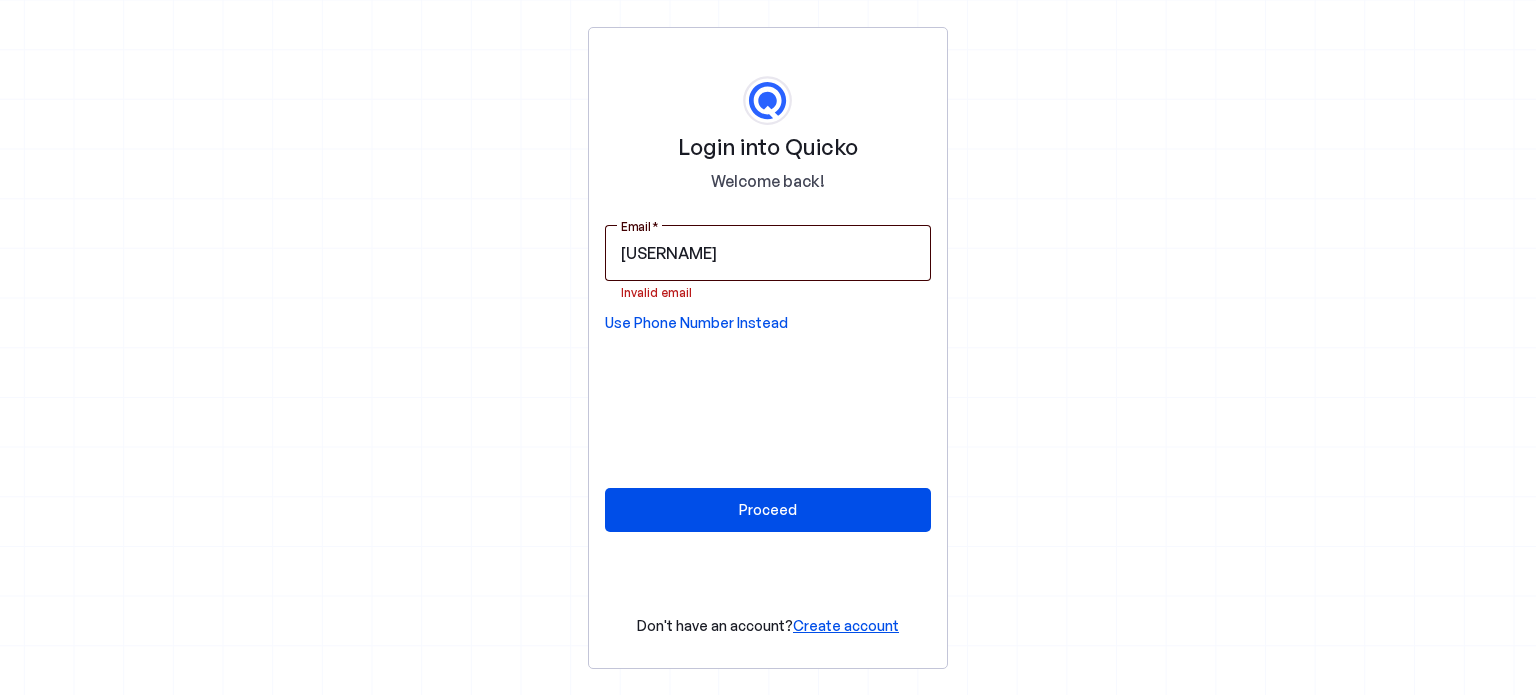 click on "1jyotsana1" at bounding box center [768, 253] 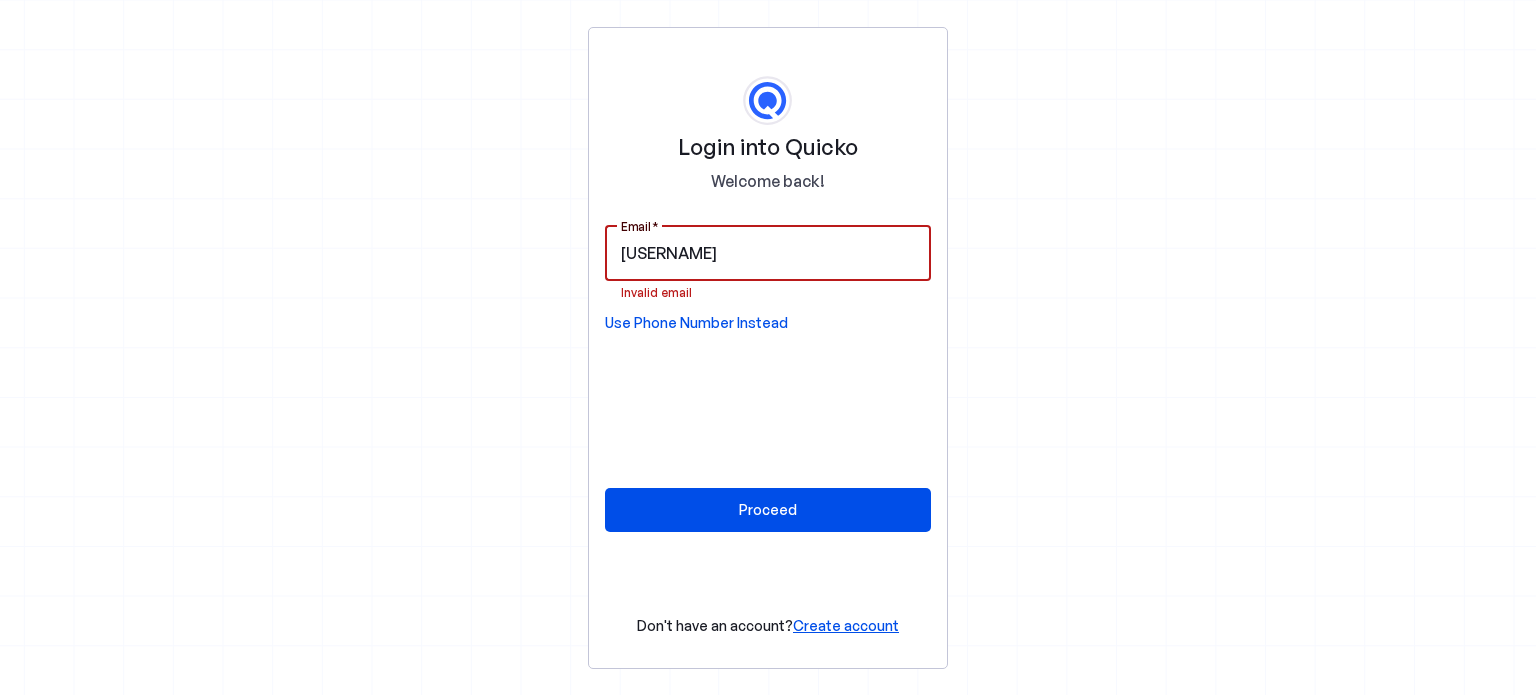 click on "1jyotsana1" at bounding box center (768, 253) 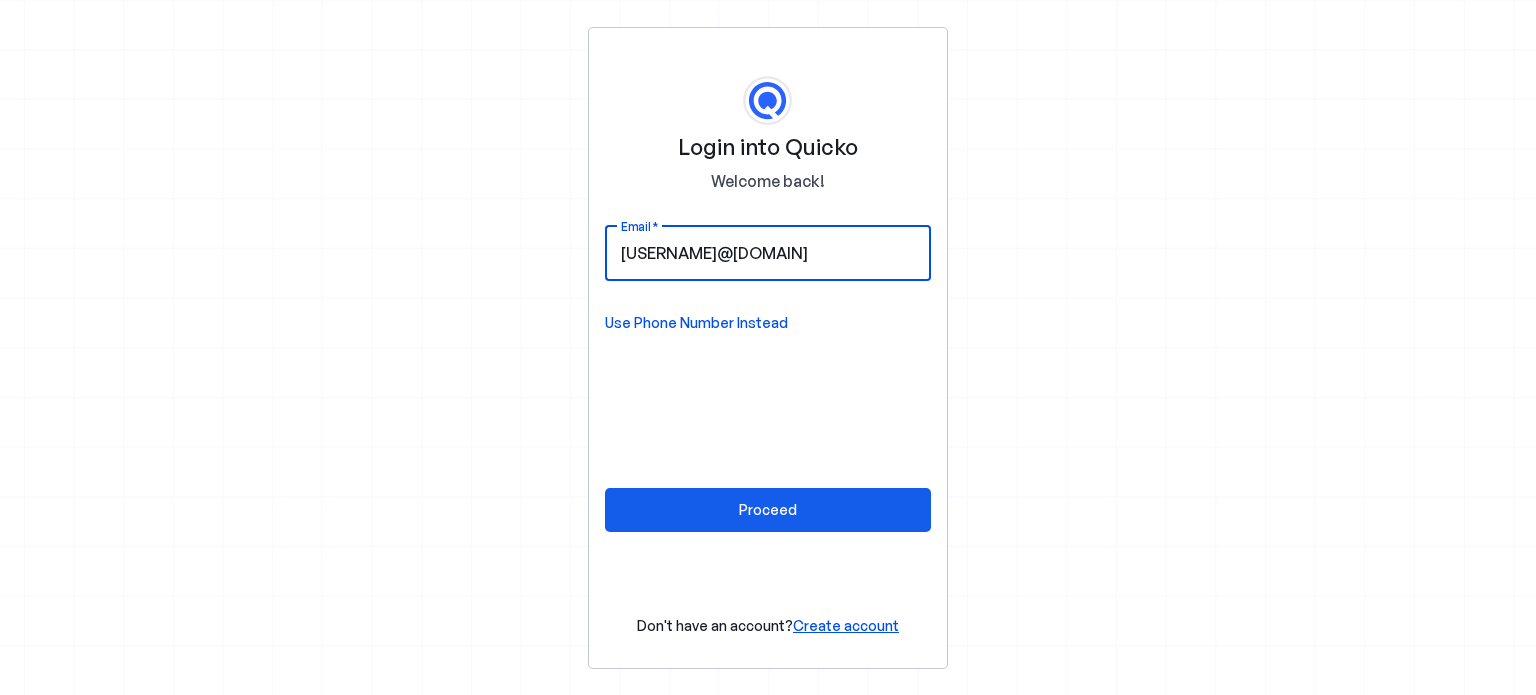 type on "1jyotsana1@gmail.com" 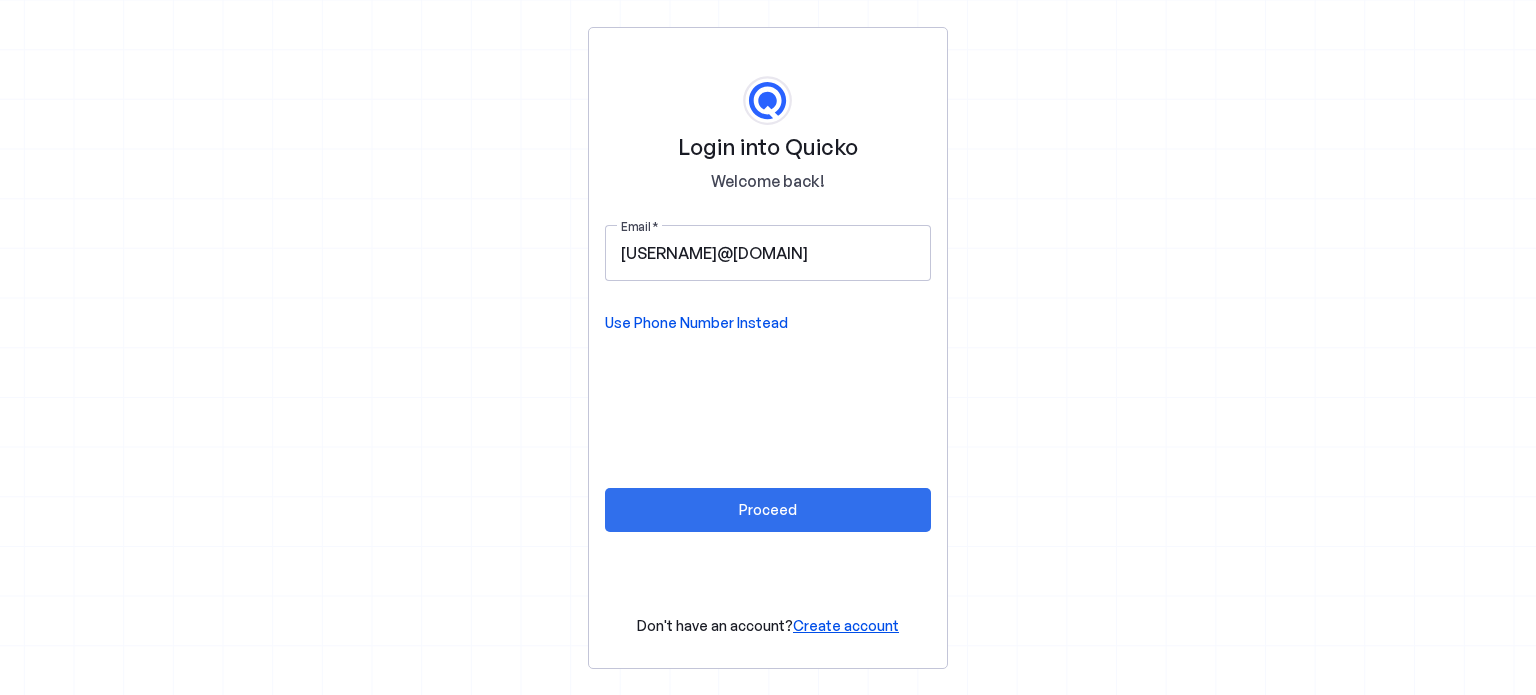 click at bounding box center [768, 510] 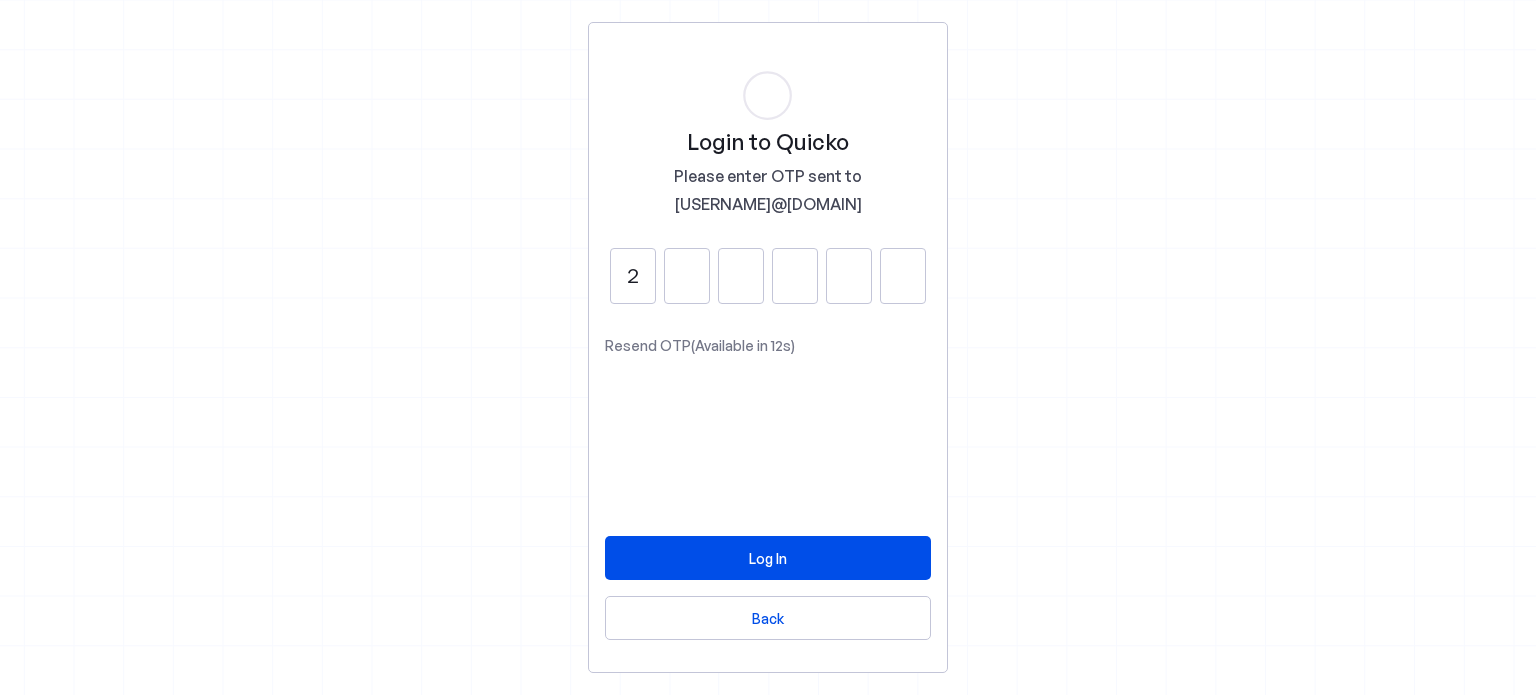 type on "2" 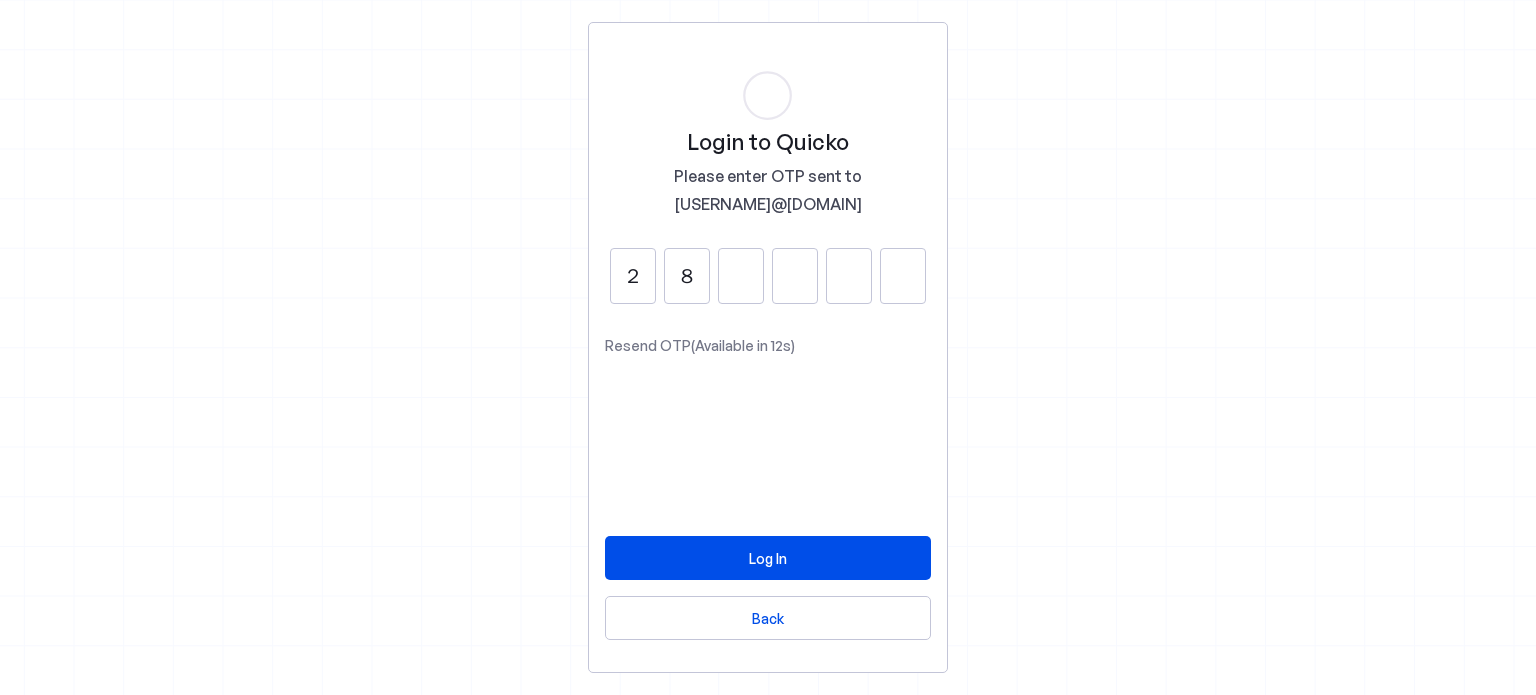 type on "8" 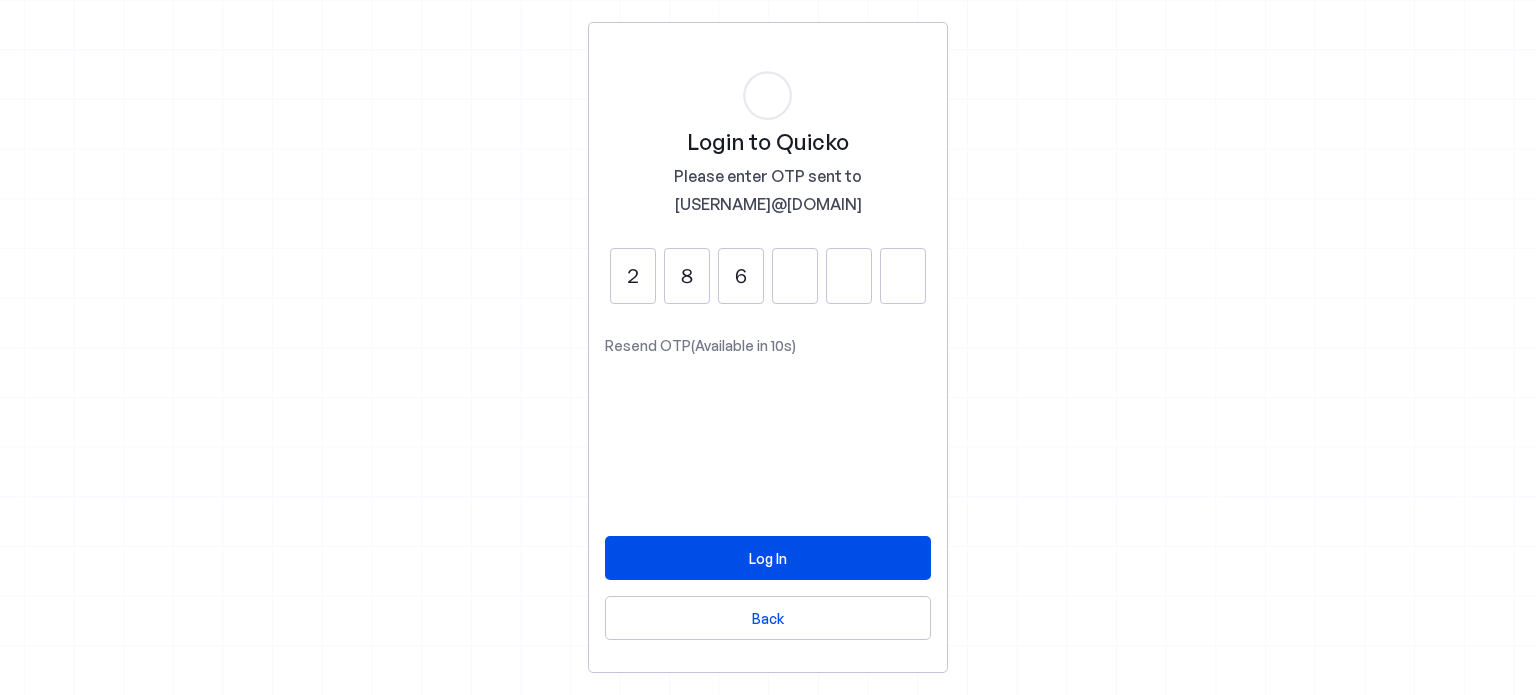 type on "6" 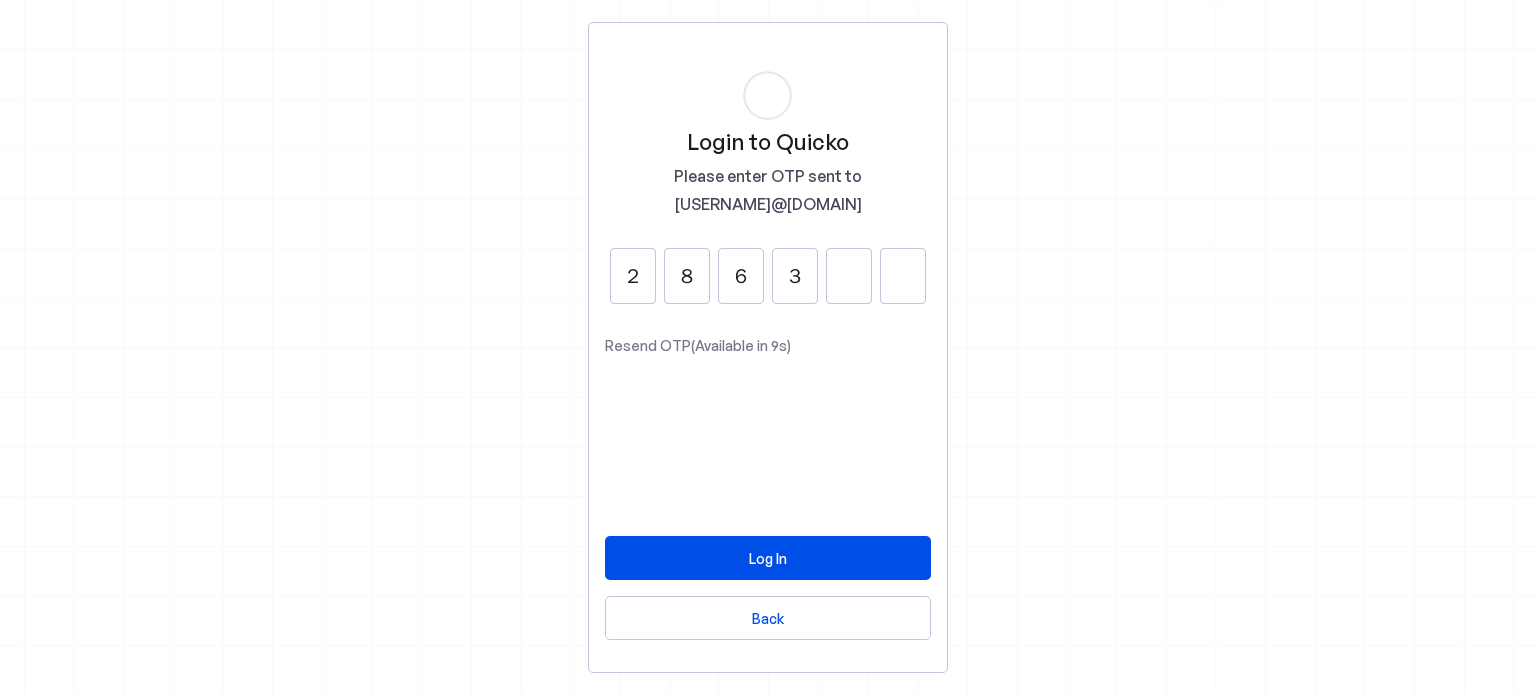 type on "3" 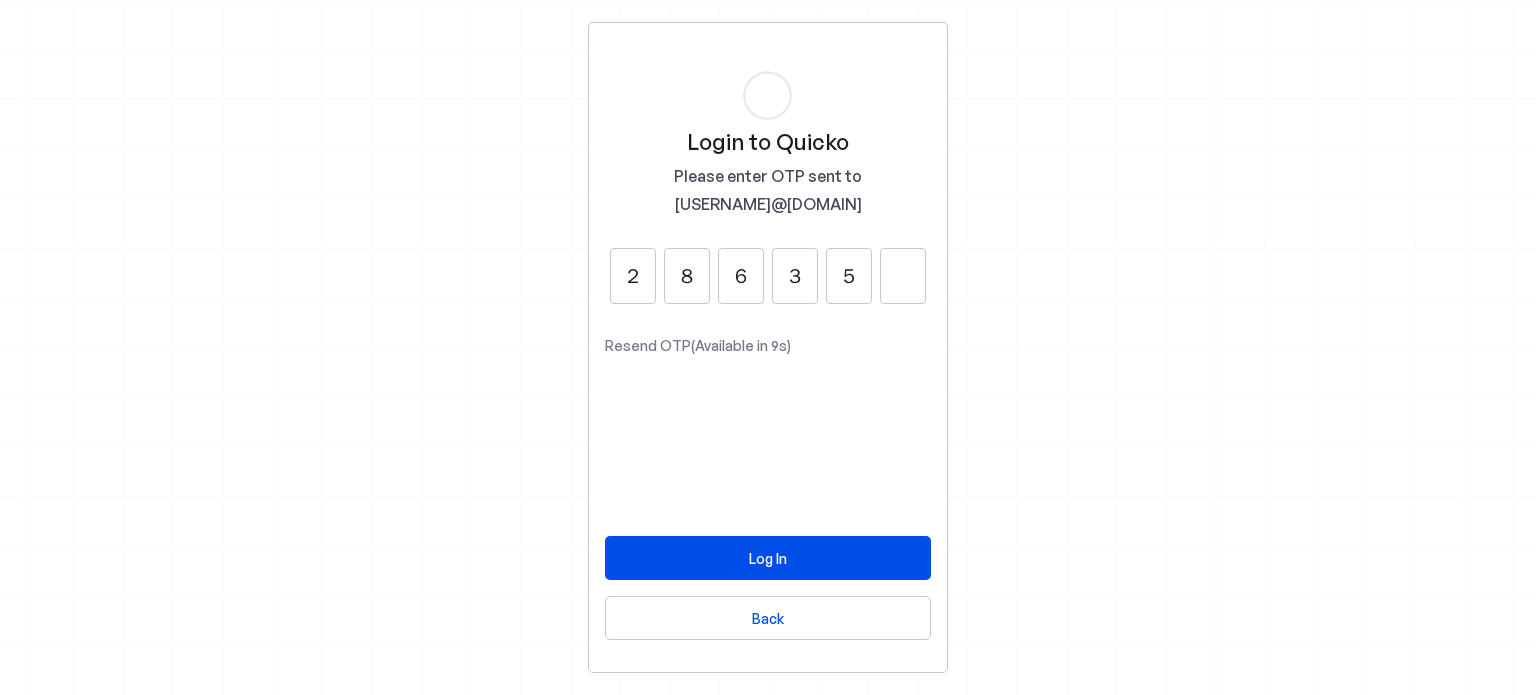 type on "5" 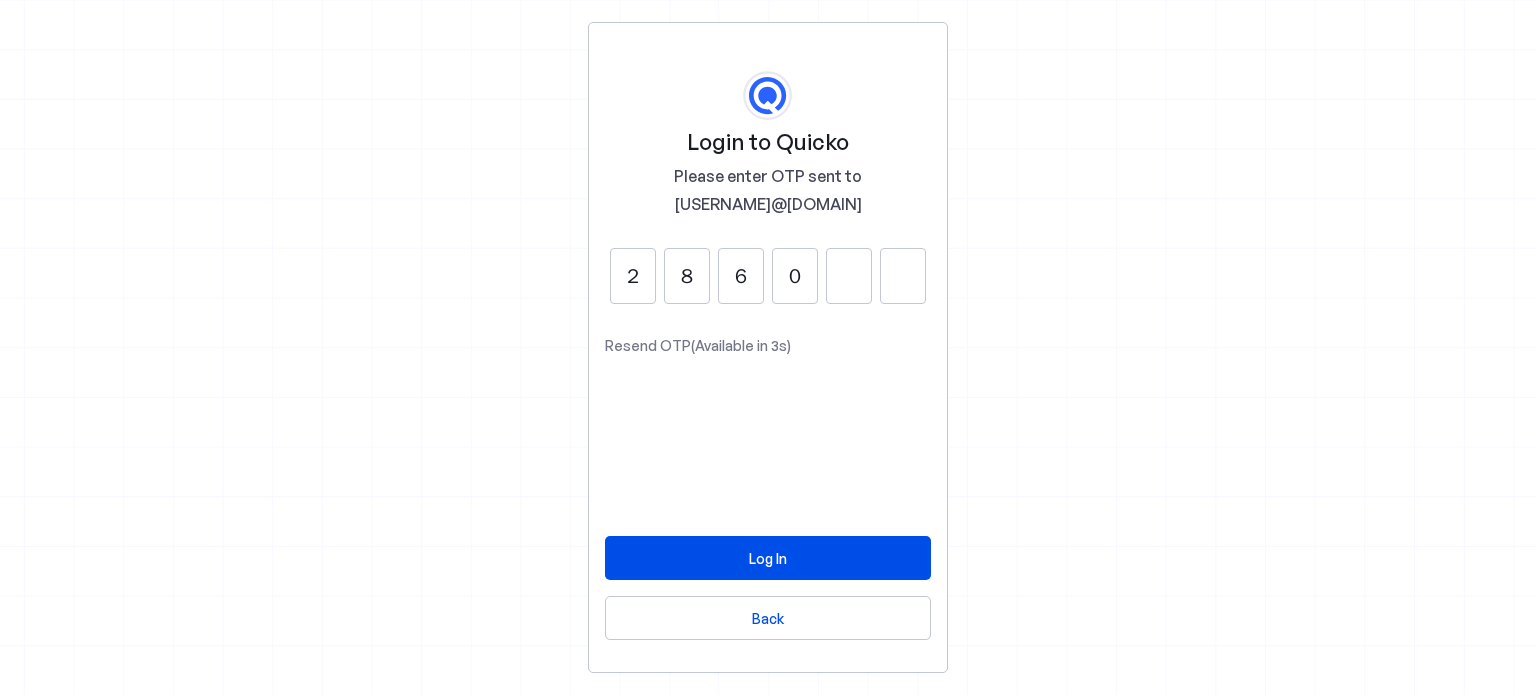 type on "0" 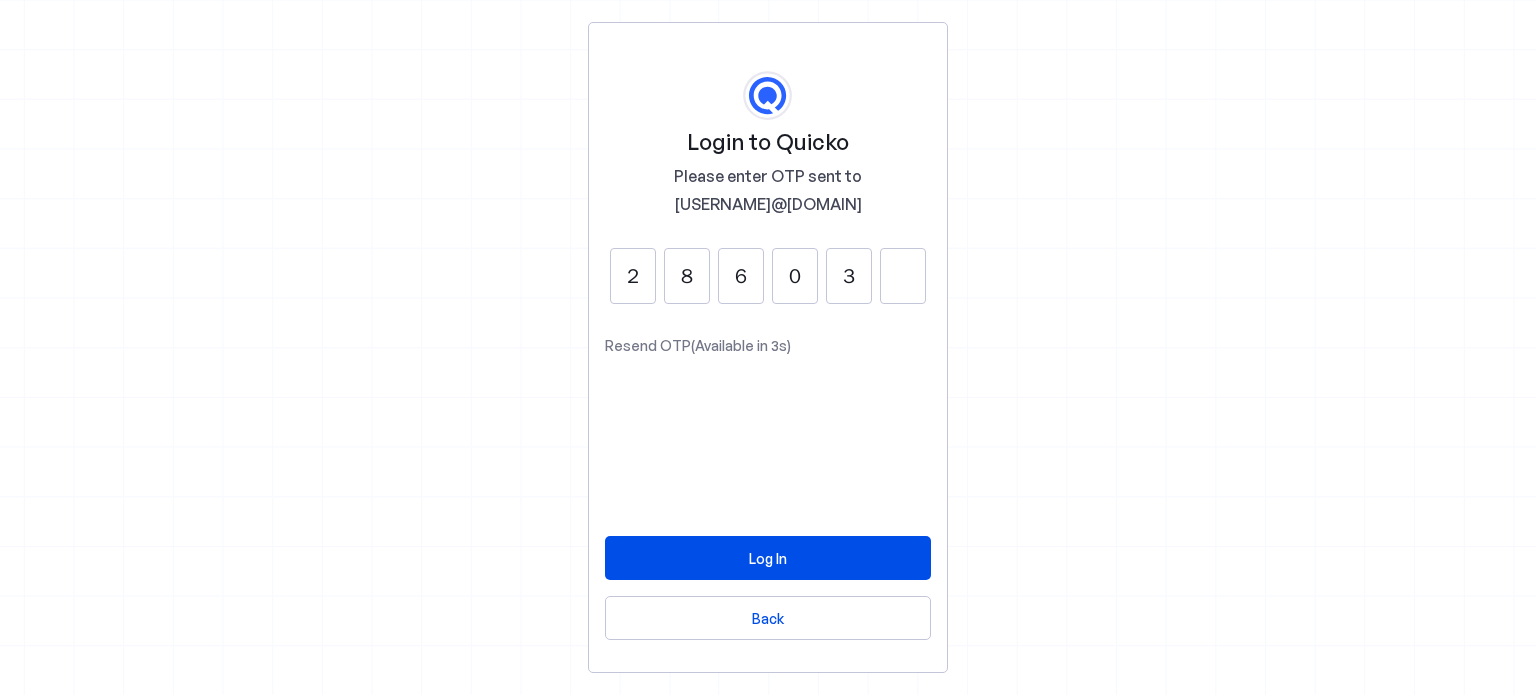 type on "3" 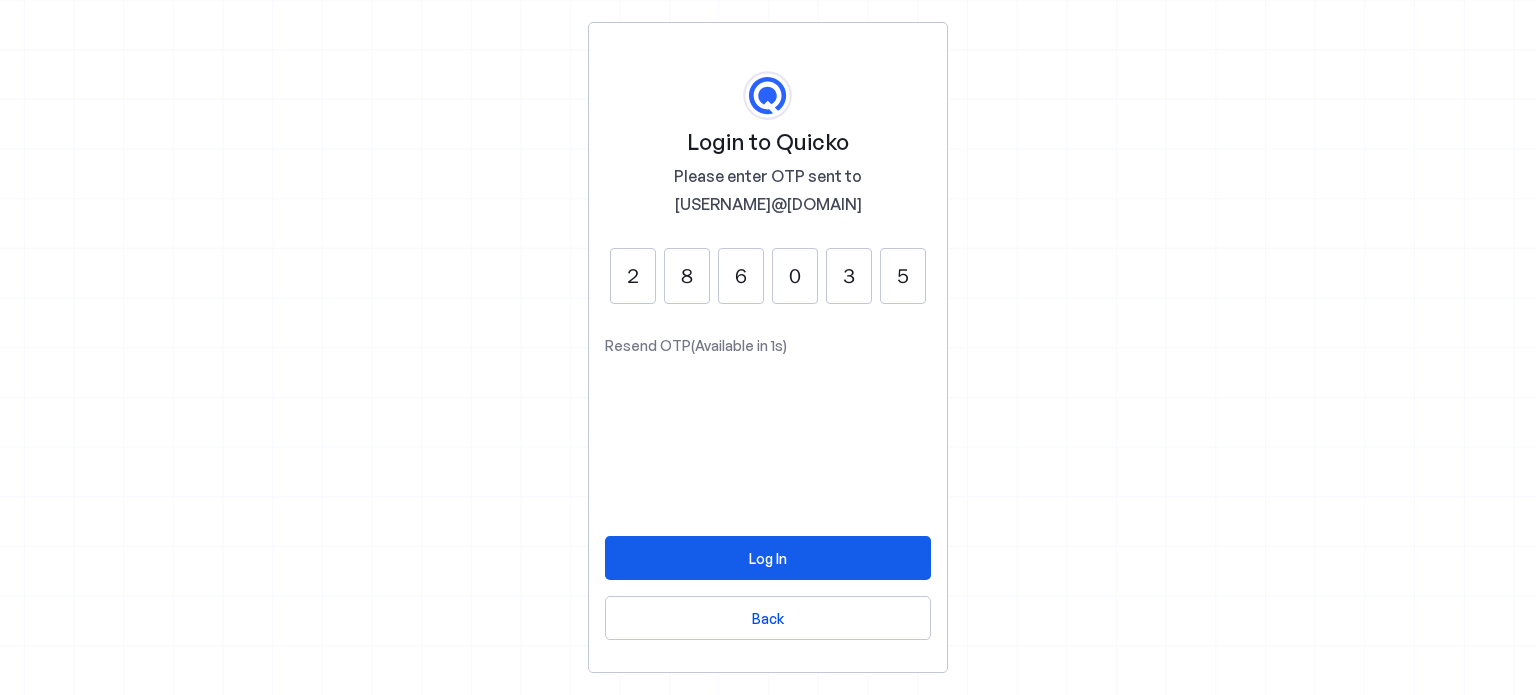 type on "5" 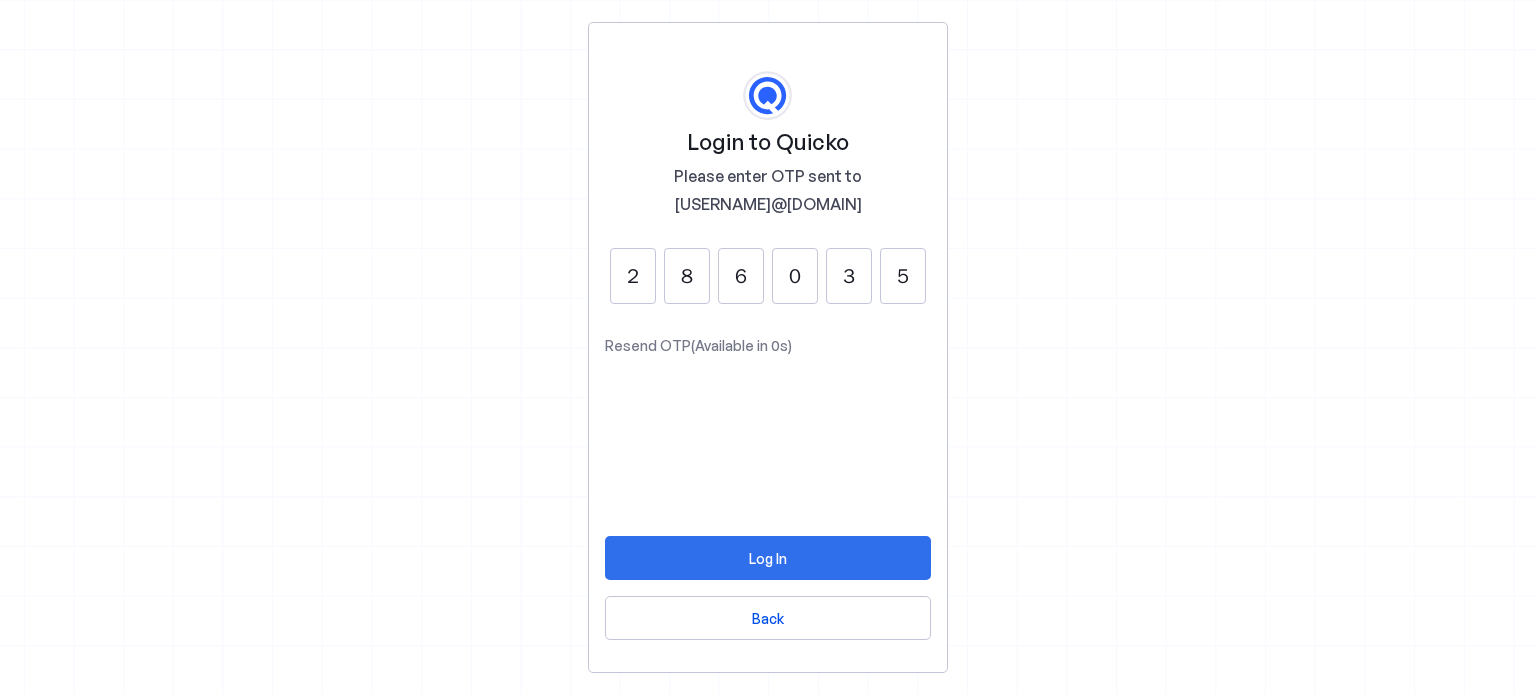click at bounding box center [768, 558] 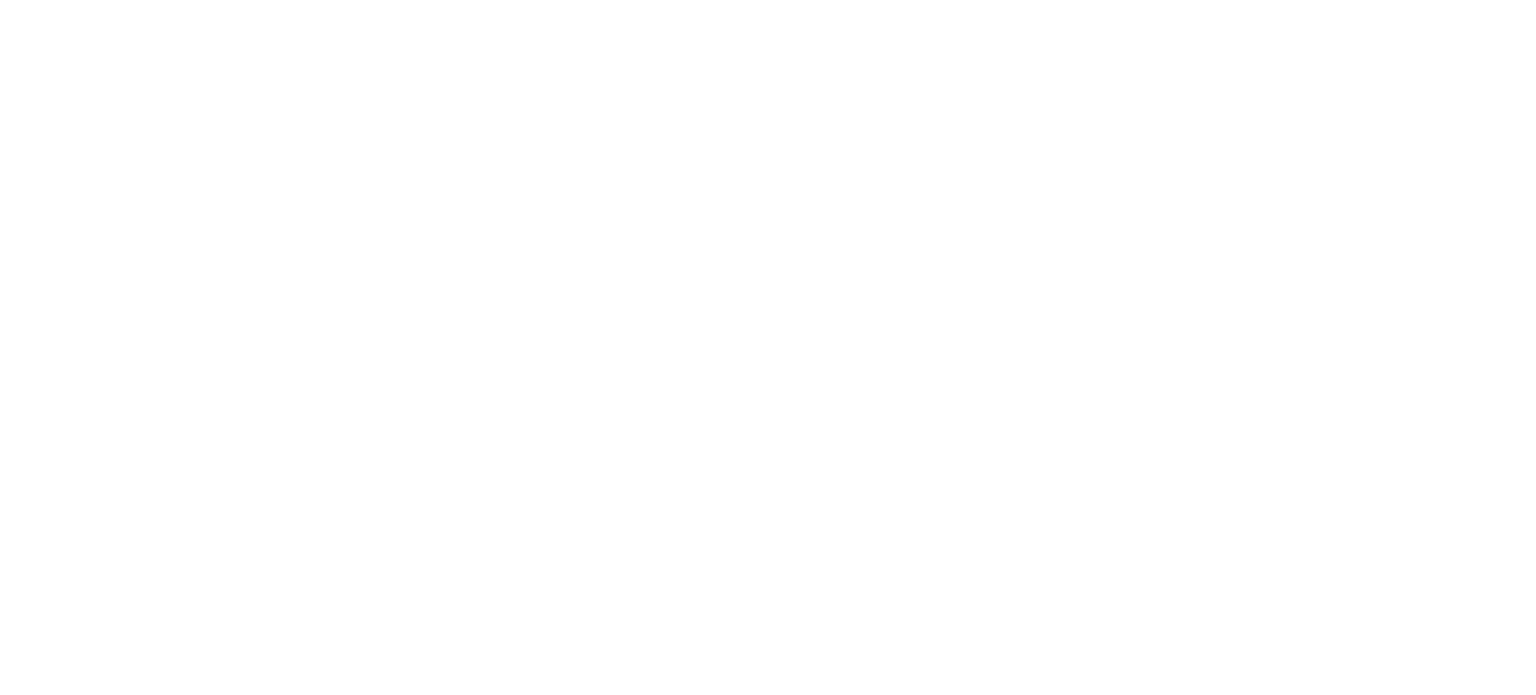 scroll, scrollTop: 0, scrollLeft: 0, axis: both 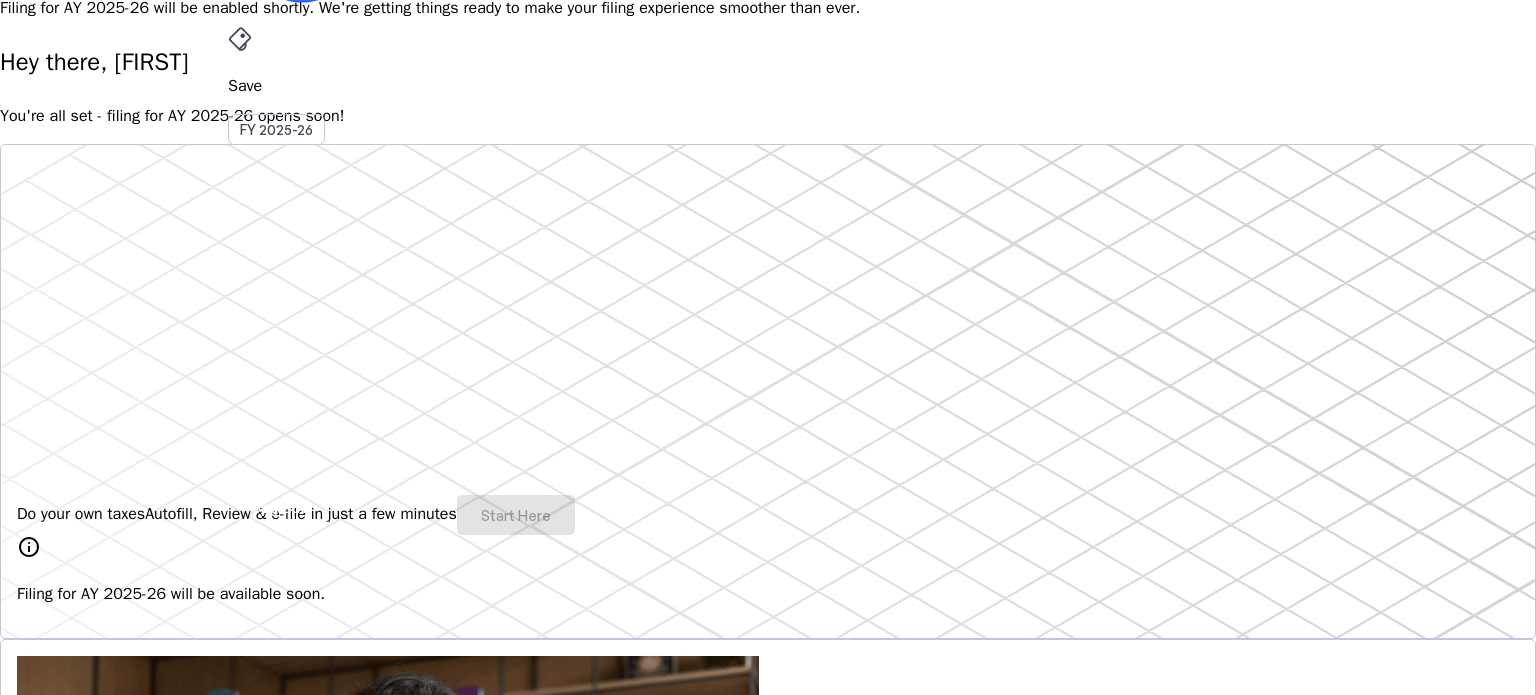 click on "Do your own taxes   Autofill, Review & e-file in just a few minutes   Start Here" at bounding box center (768, 515) 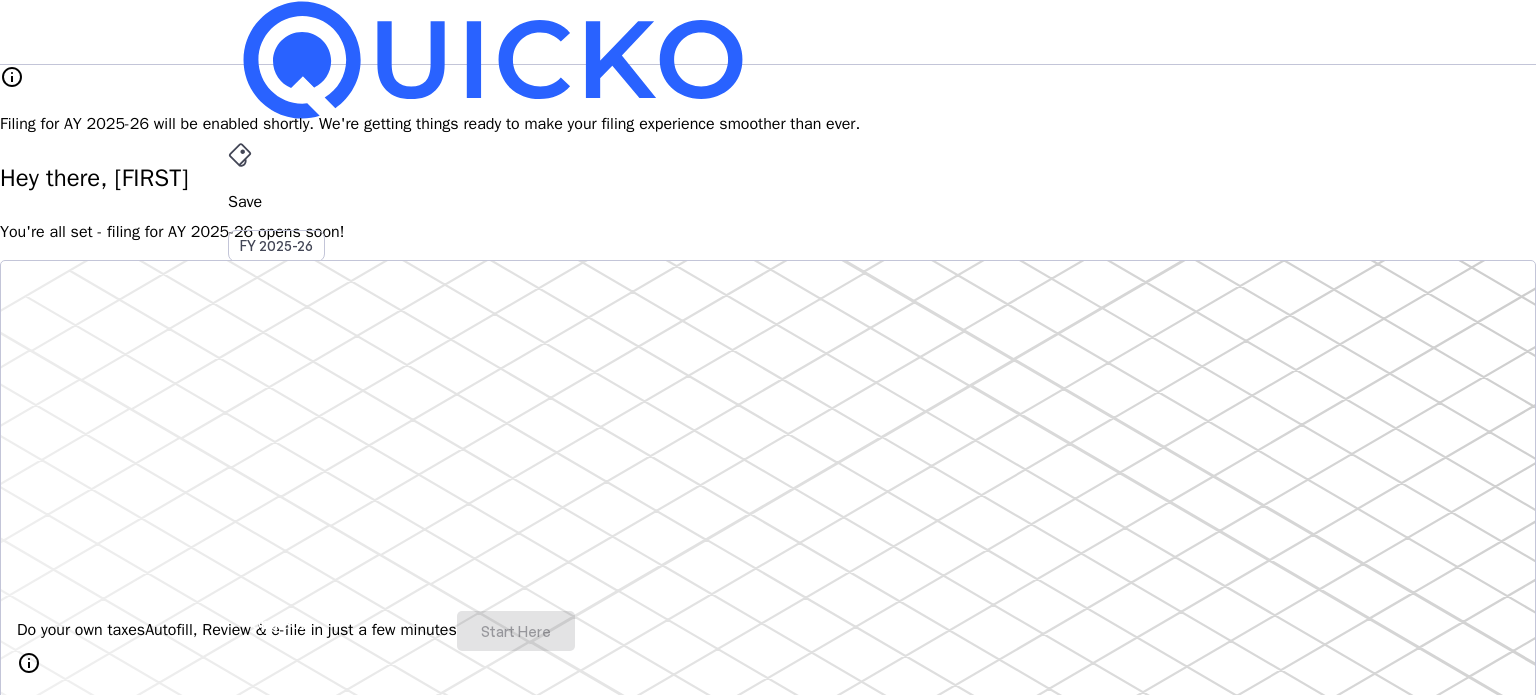 click on "File AY 2025-26" at bounding box center [768, 202] 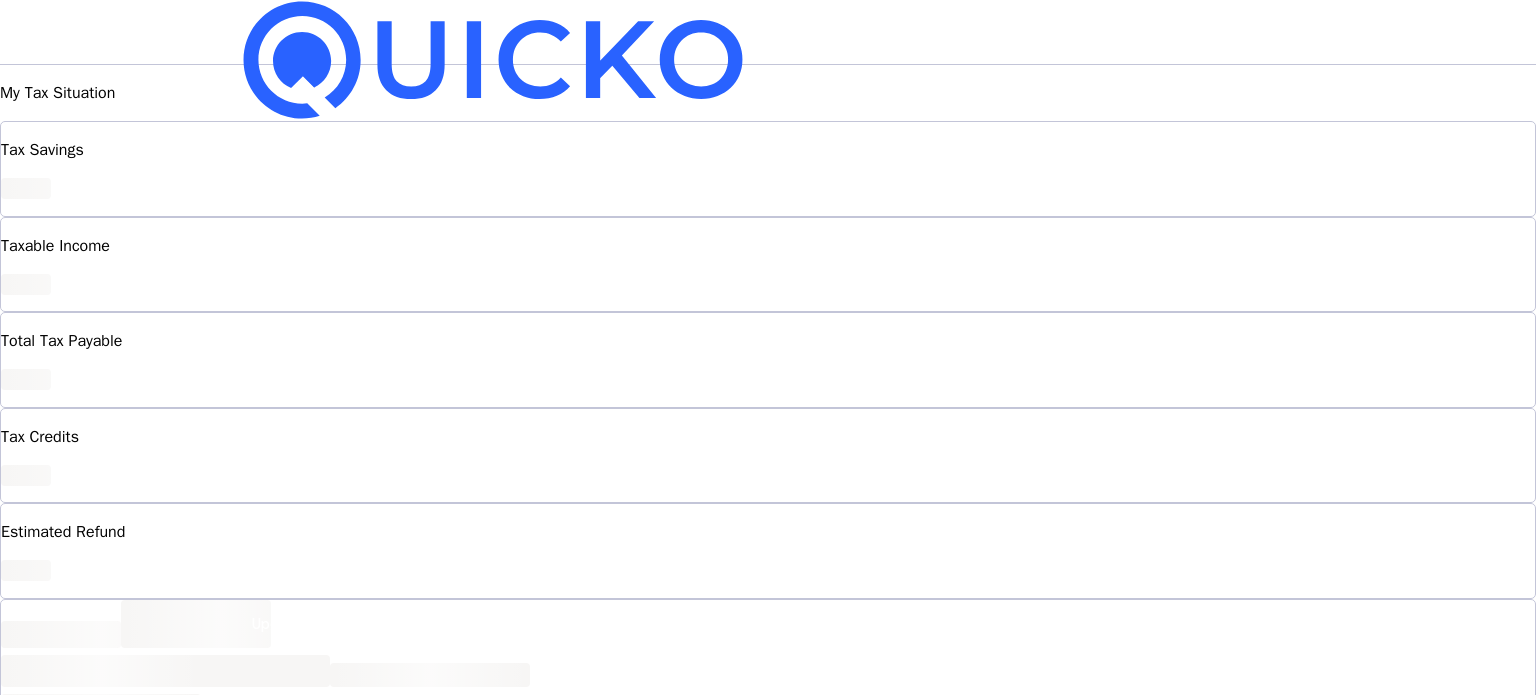 click at bounding box center [240, 155] 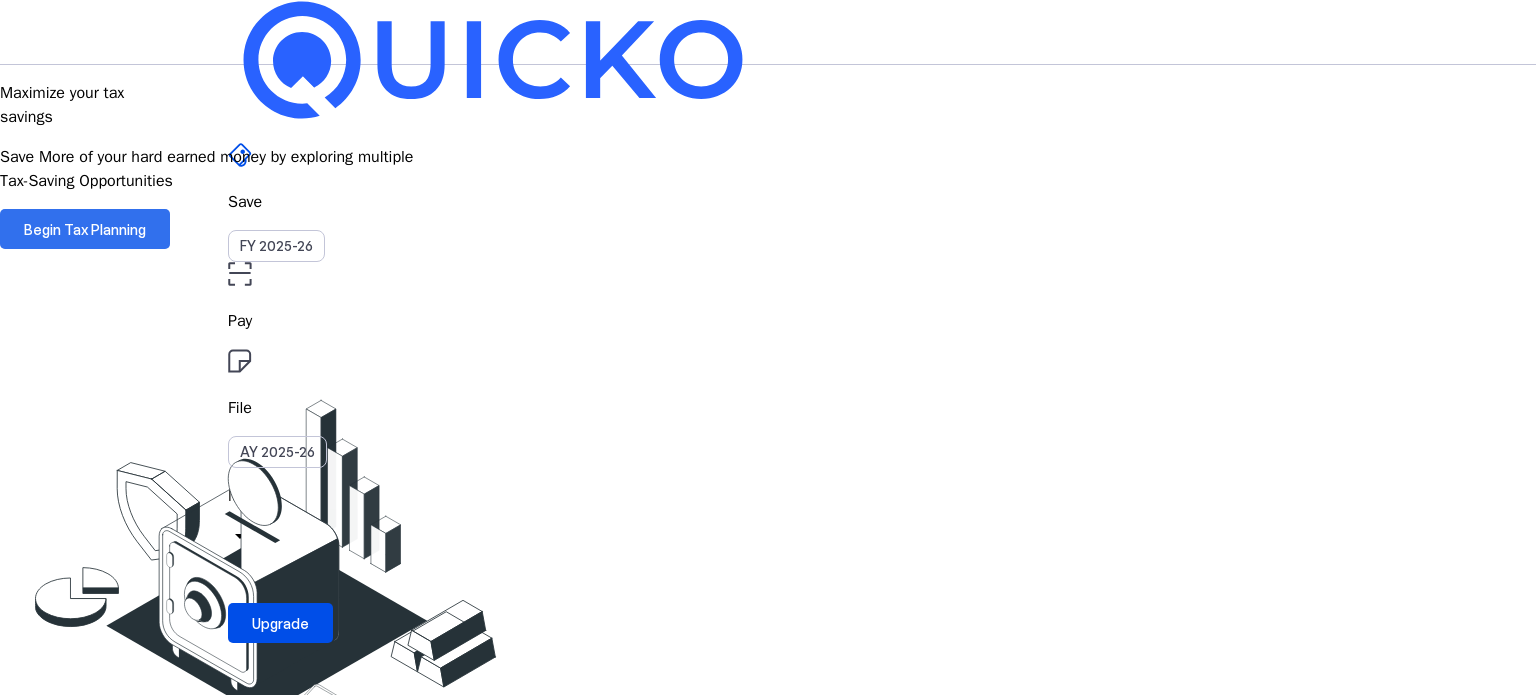 click on "Begin Tax Planning" at bounding box center (85, 229) 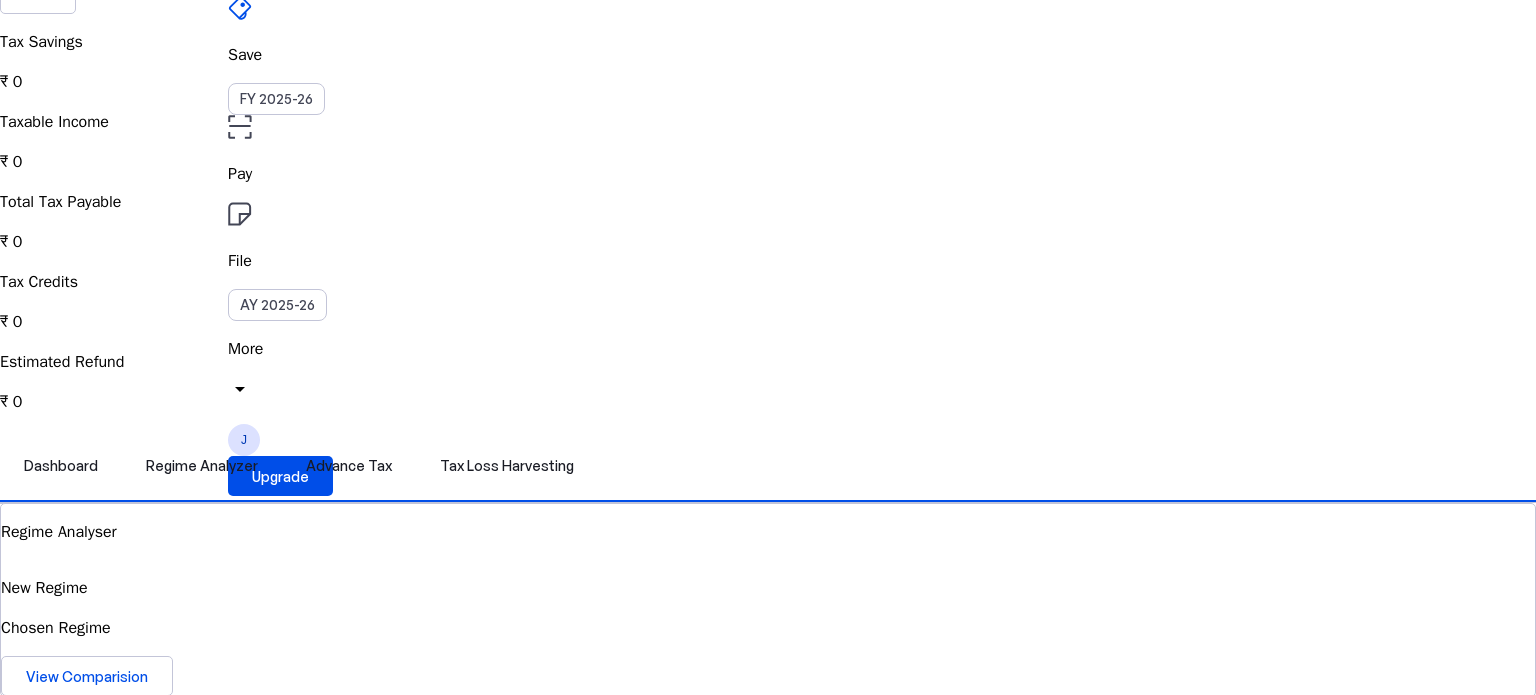 scroll, scrollTop: 0, scrollLeft: 0, axis: both 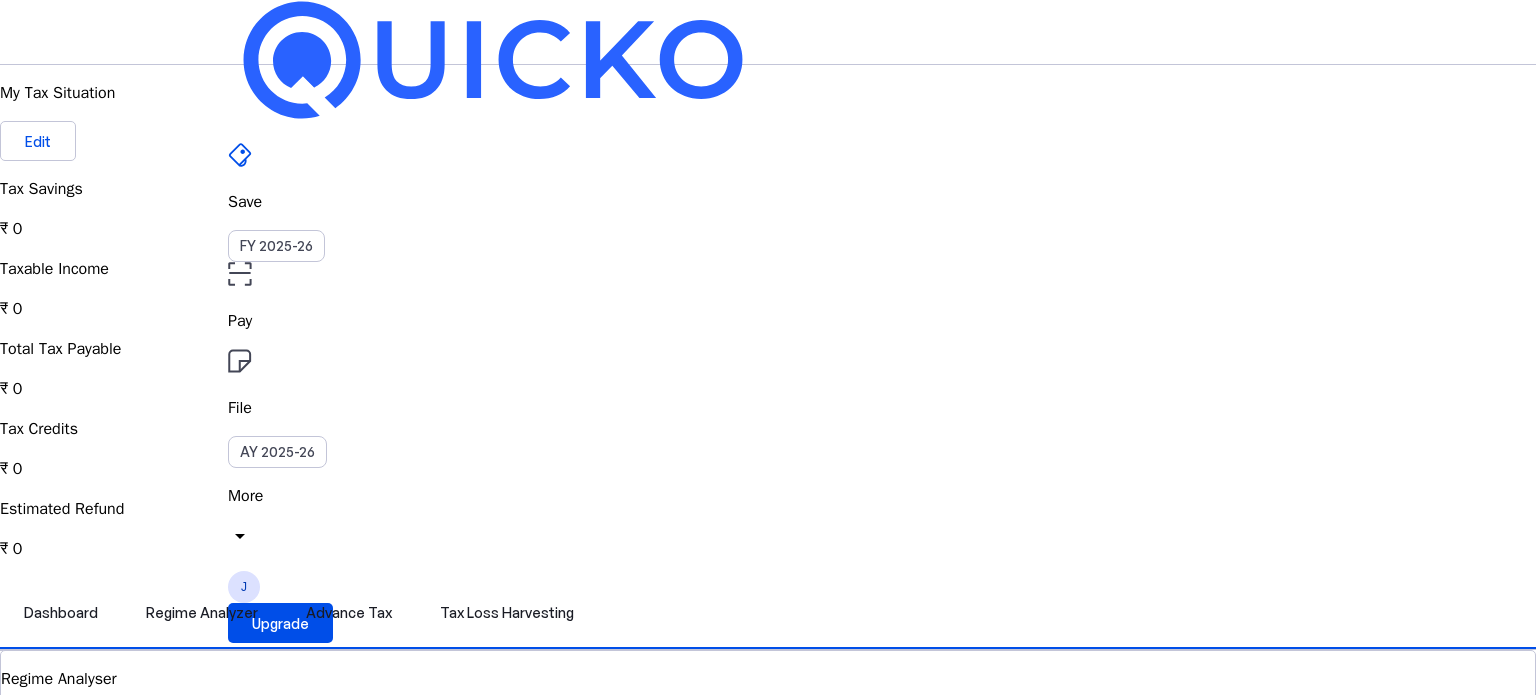 click on "File" at bounding box center (768, 321) 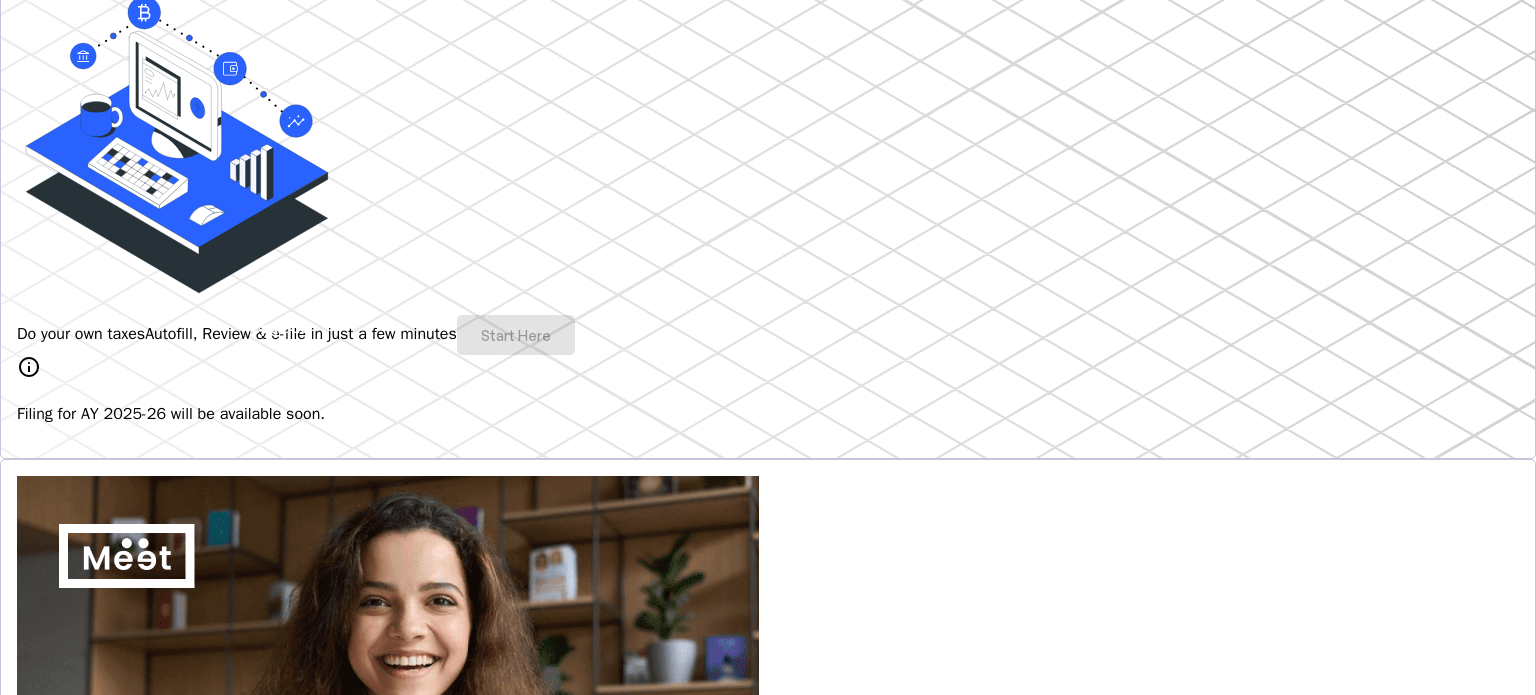 scroll, scrollTop: 296, scrollLeft: 0, axis: vertical 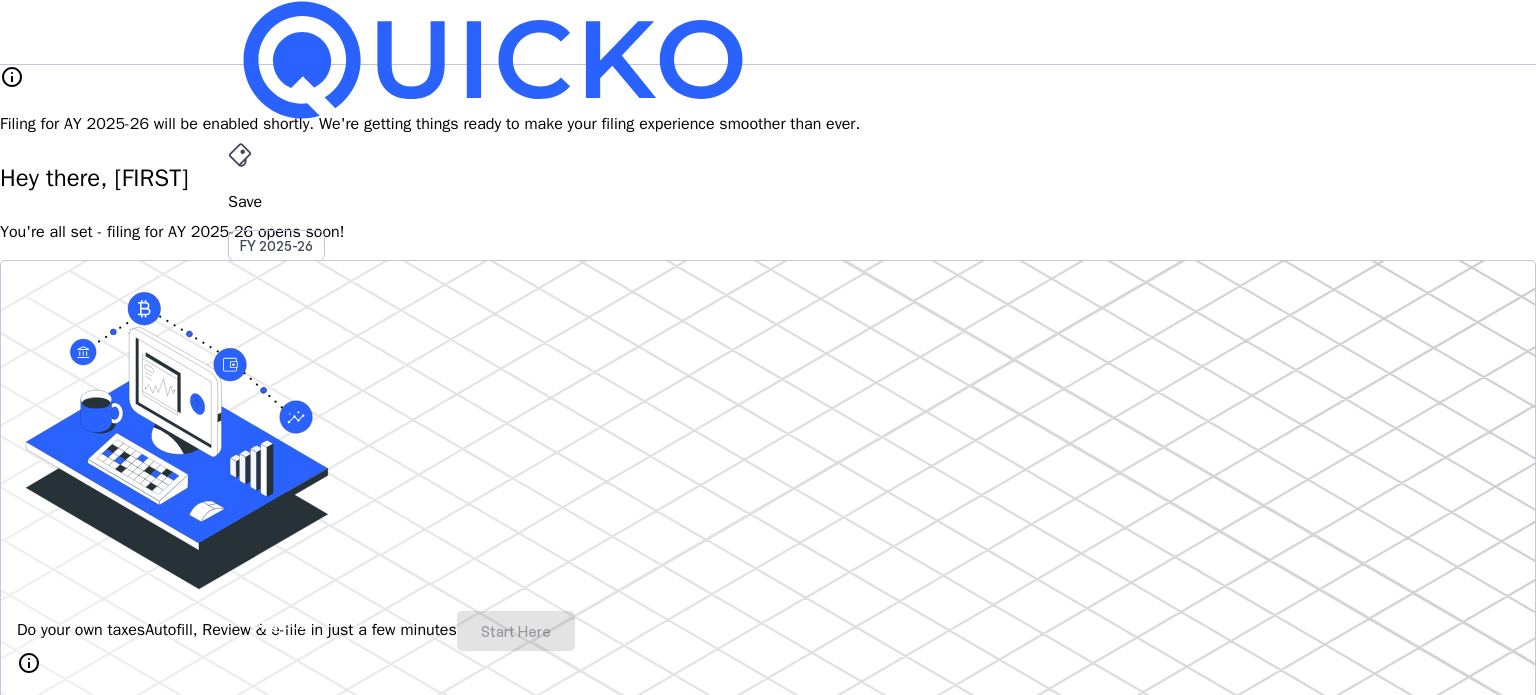click on "Save" at bounding box center (768, 202) 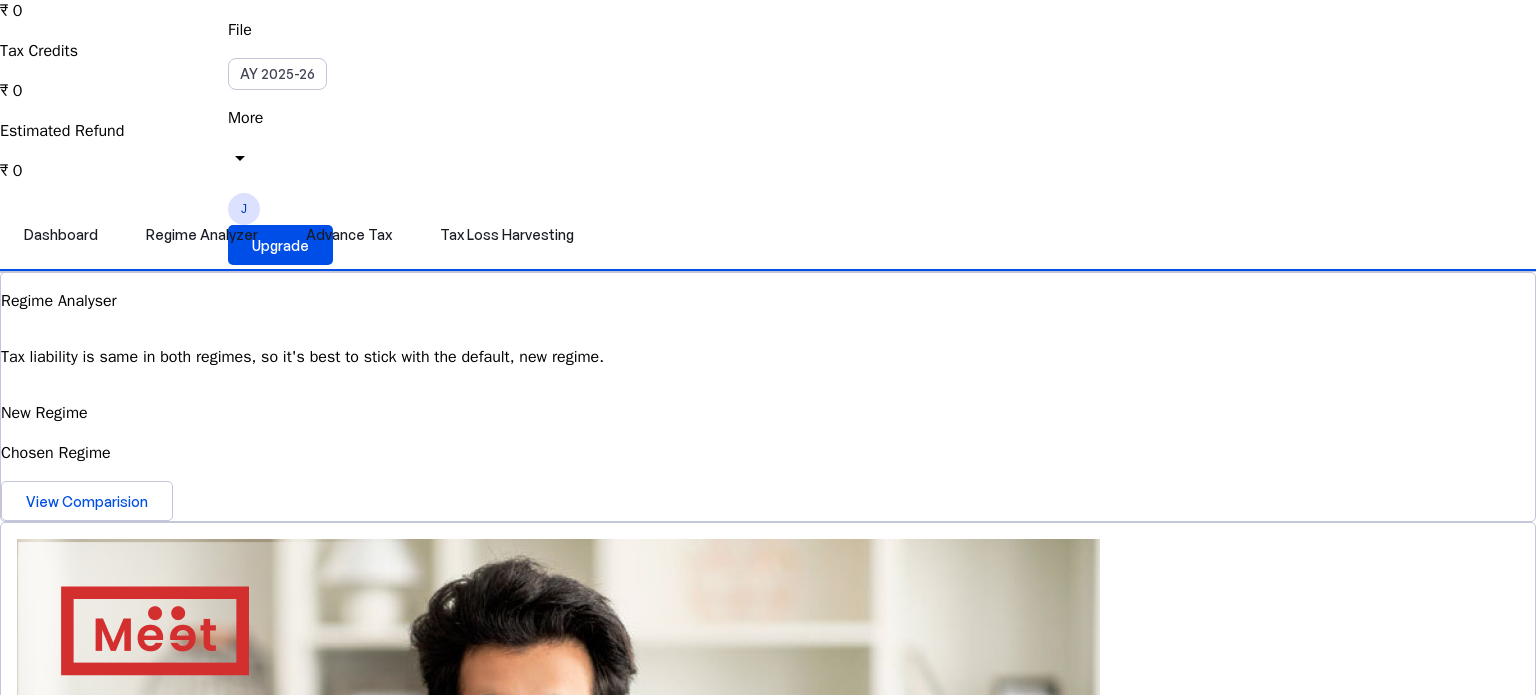 scroll, scrollTop: 386, scrollLeft: 0, axis: vertical 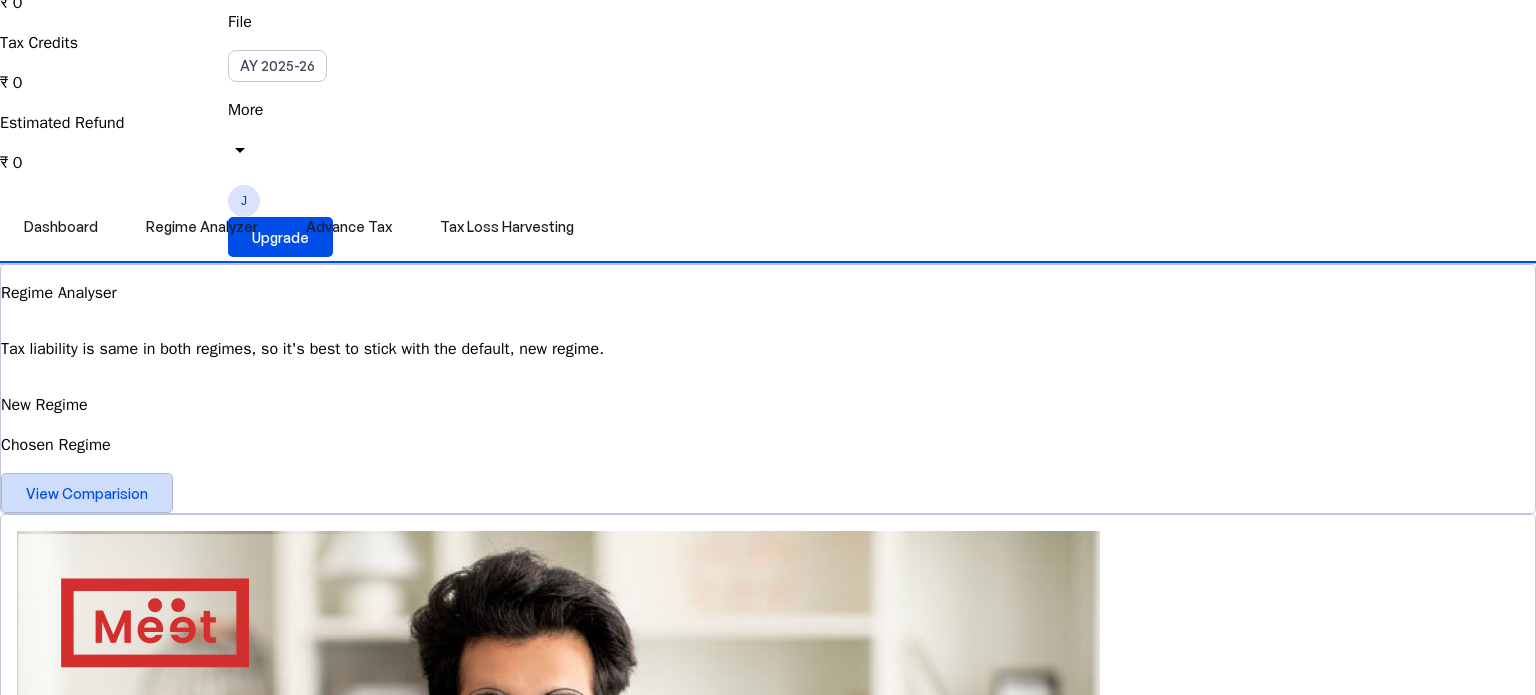 click on "View Comparision" at bounding box center (87, 493) 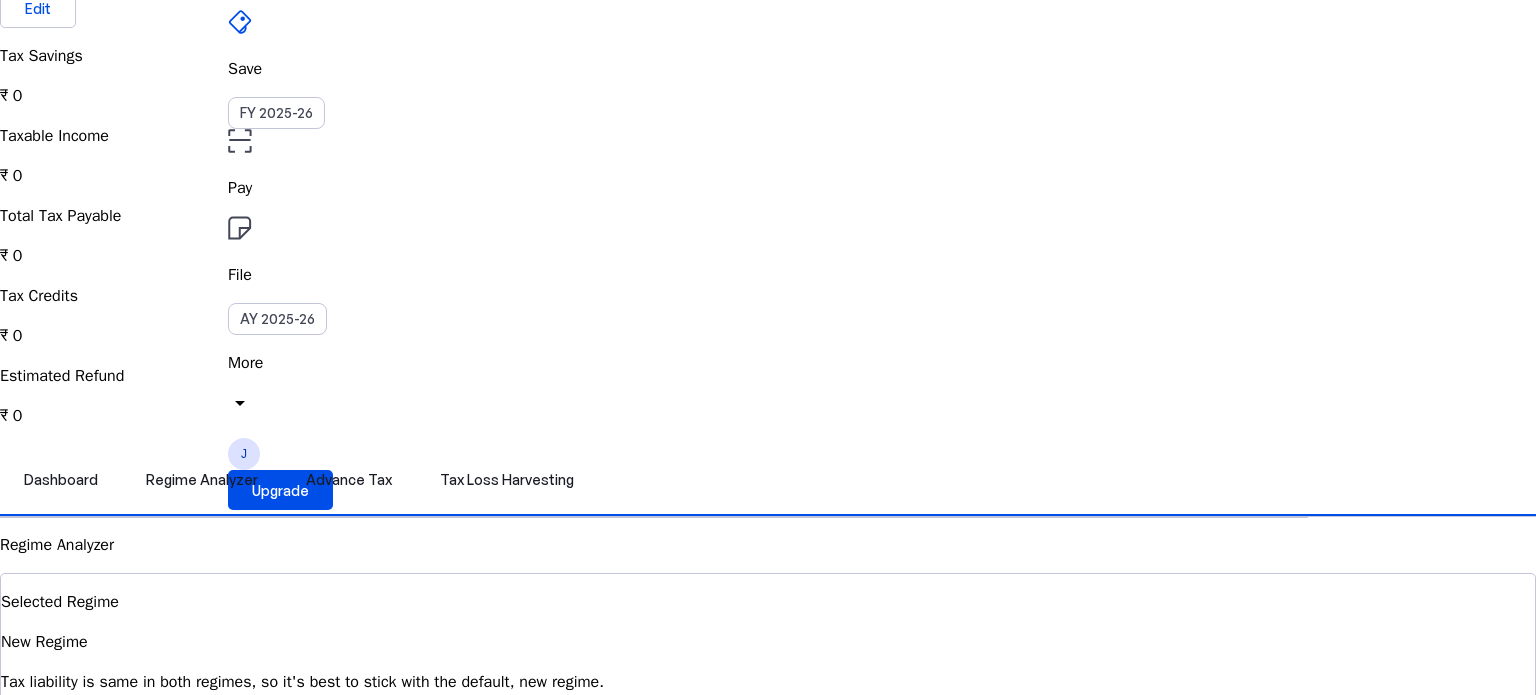 scroll, scrollTop: 0, scrollLeft: 0, axis: both 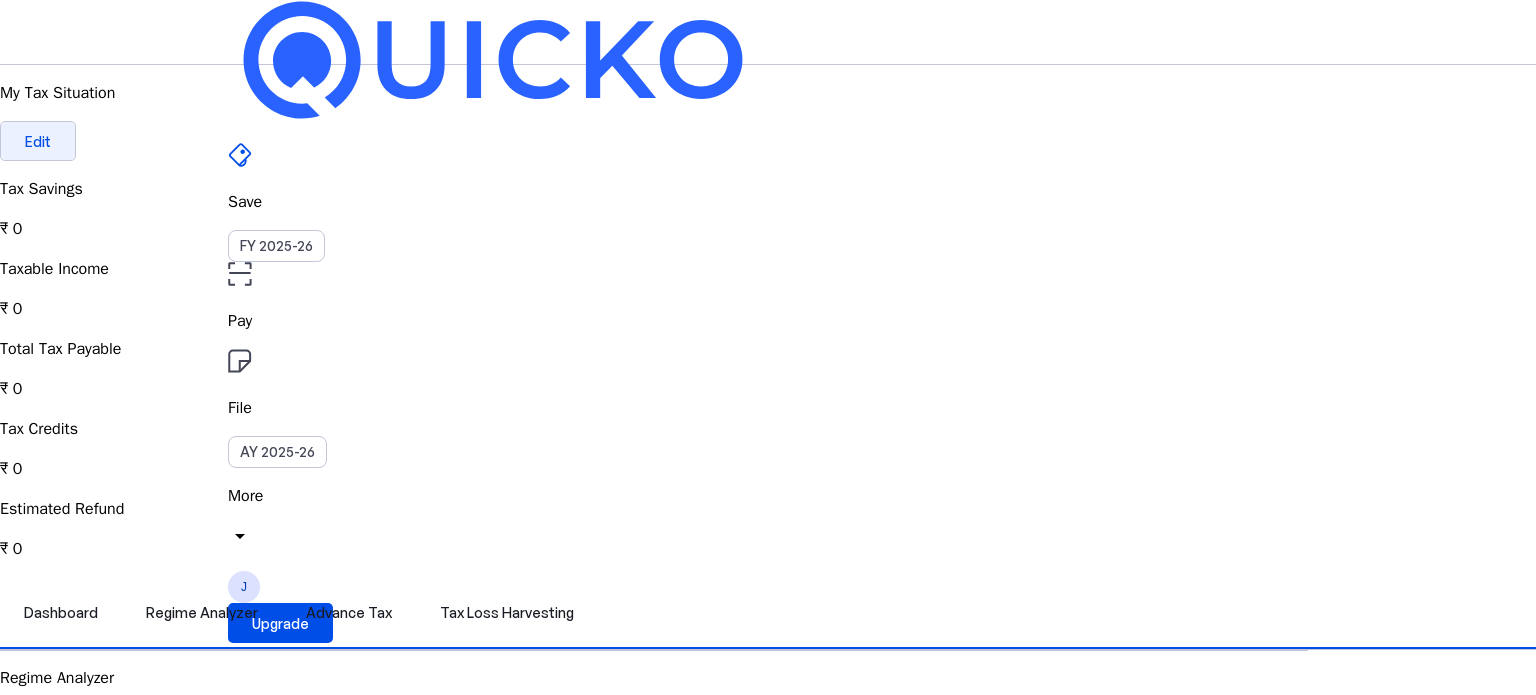 click on "Edit" at bounding box center (38, 141) 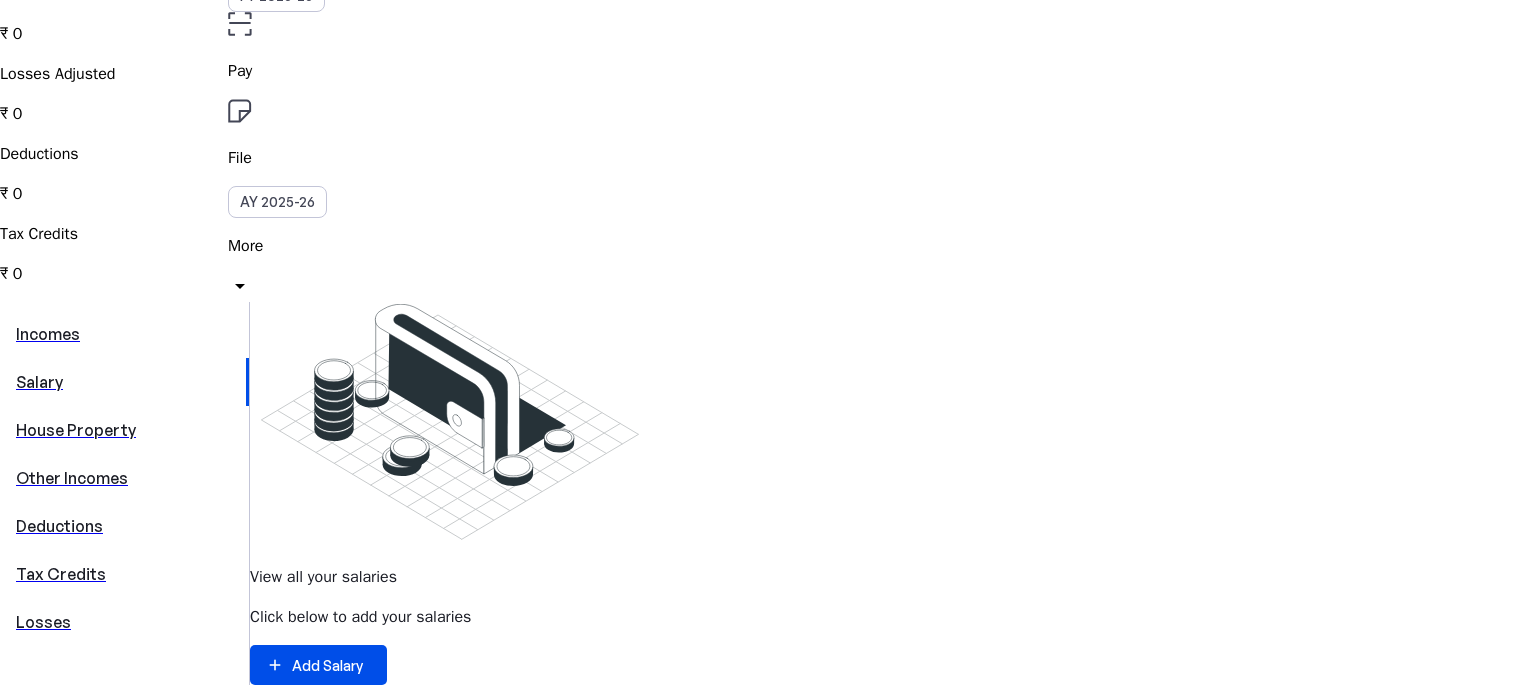 scroll, scrollTop: 252, scrollLeft: 0, axis: vertical 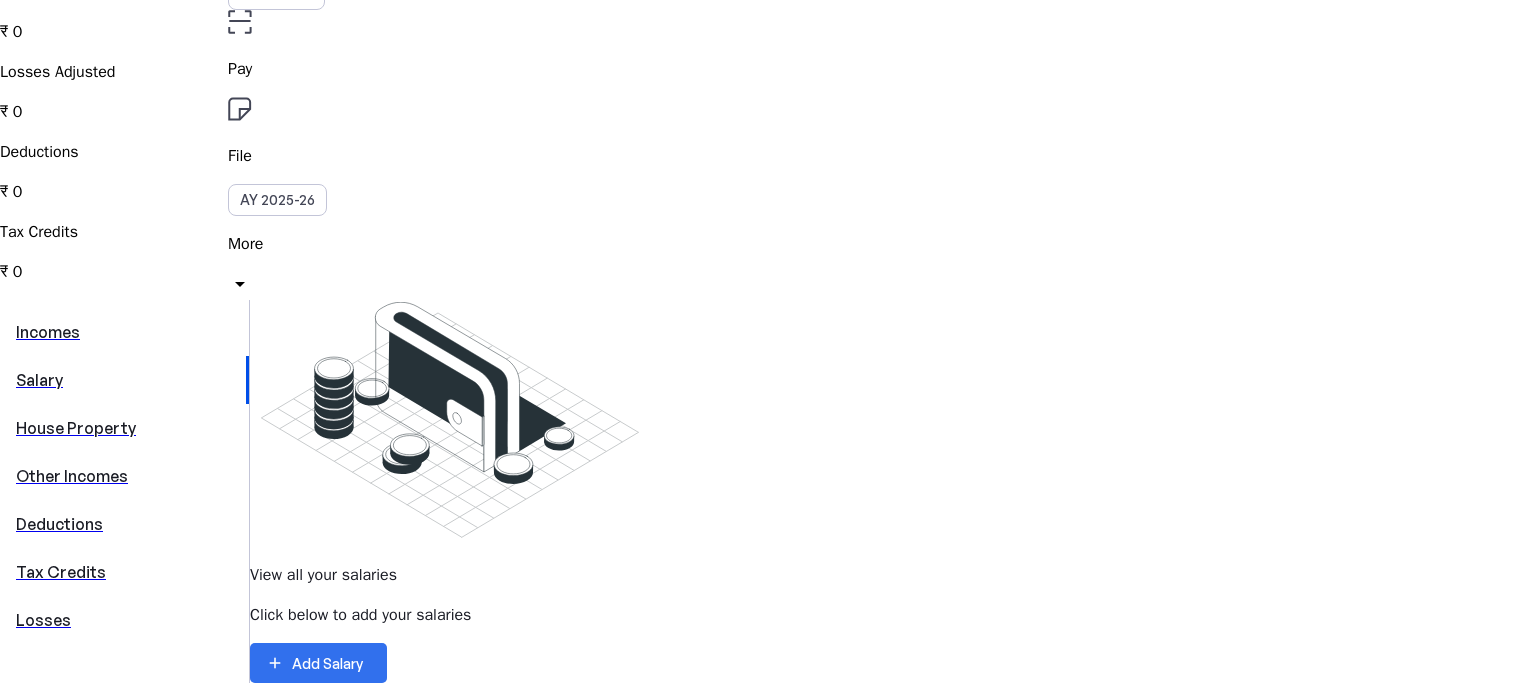 click on "Add Salary" at bounding box center (327, 663) 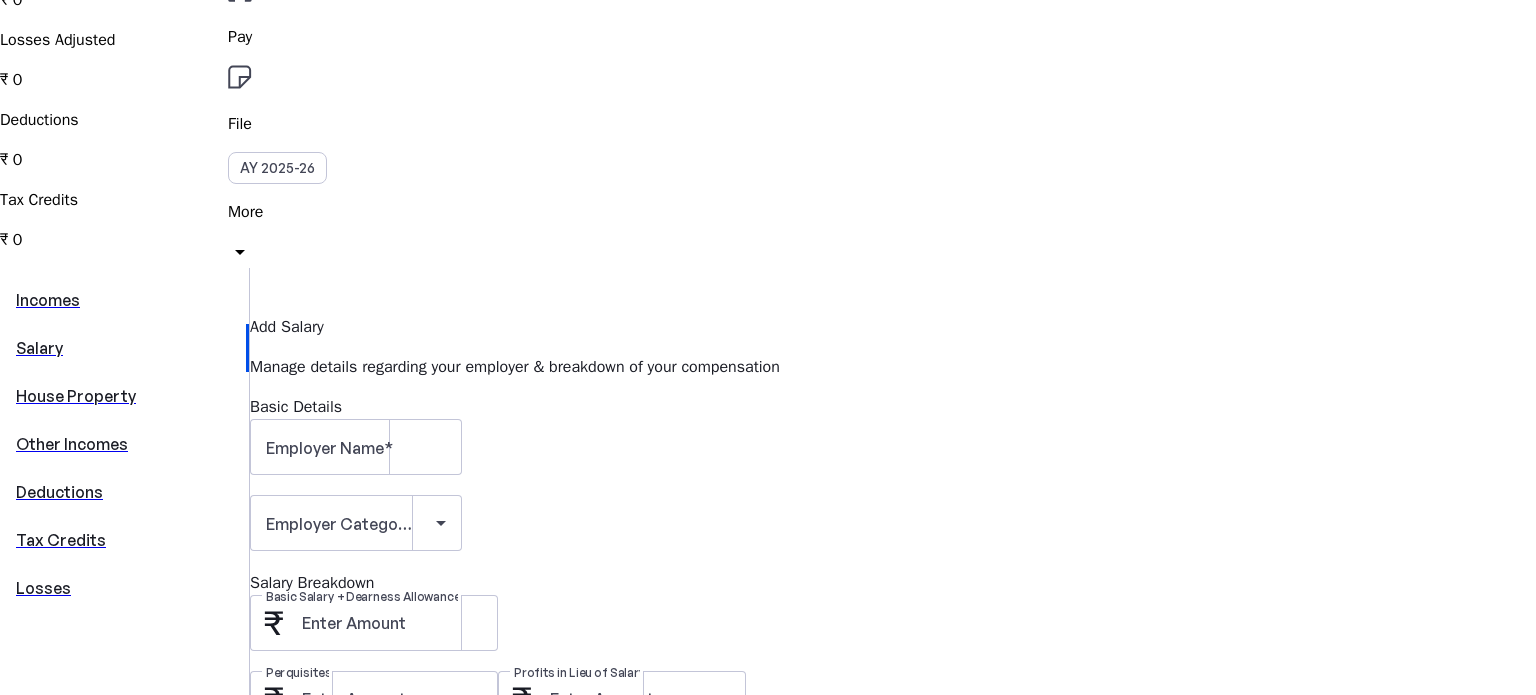 scroll, scrollTop: 284, scrollLeft: 0, axis: vertical 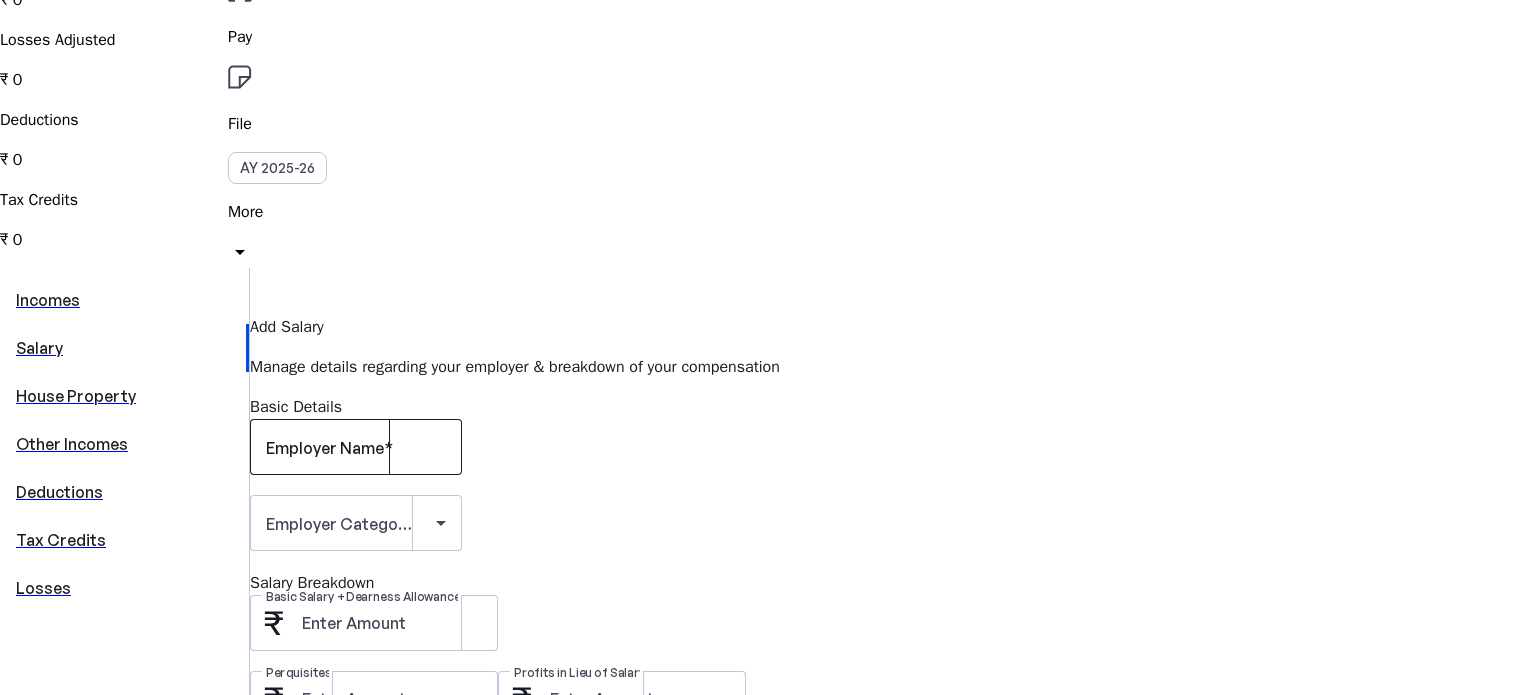 click on "Employer Name" at bounding box center (325, 448) 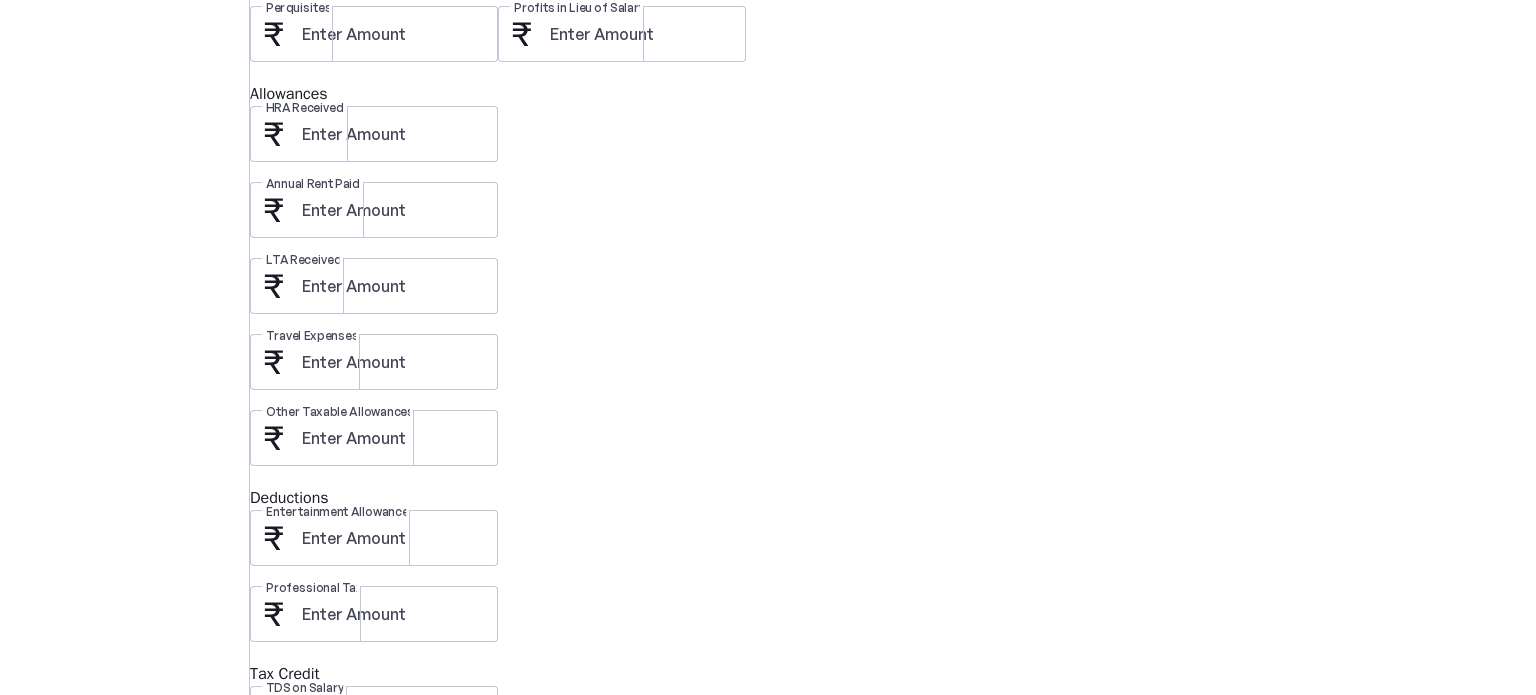 scroll, scrollTop: 950, scrollLeft: 0, axis: vertical 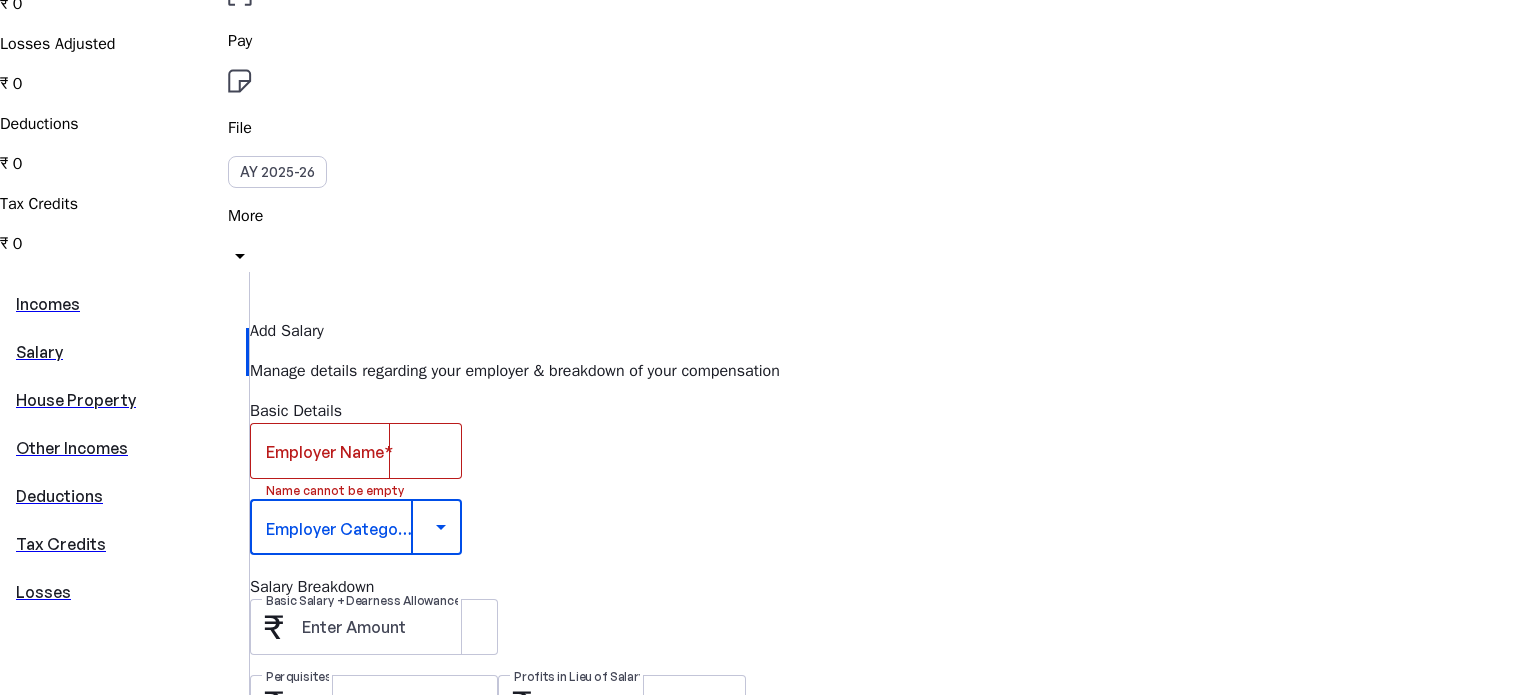 click at bounding box center (351, 527) 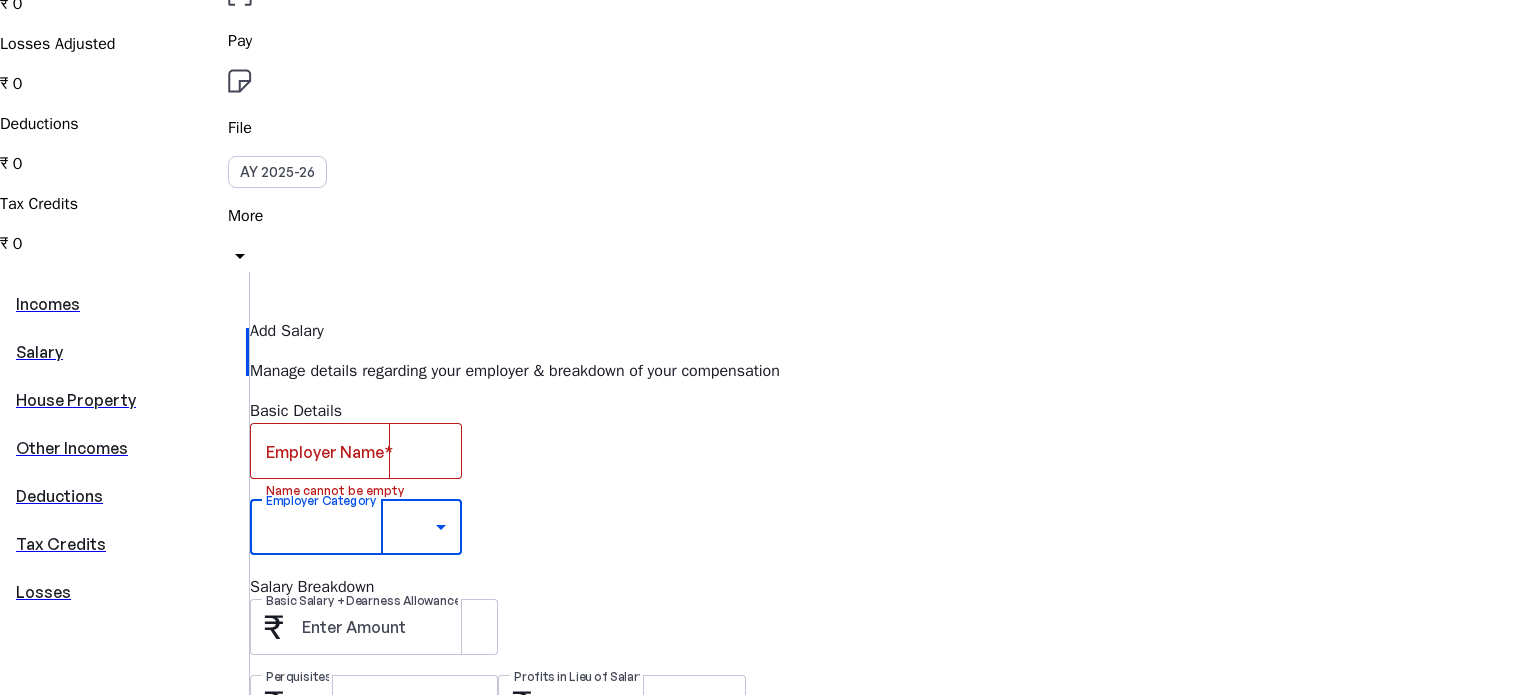 click on "Public Sector Unit" at bounding box center [156, 1782] 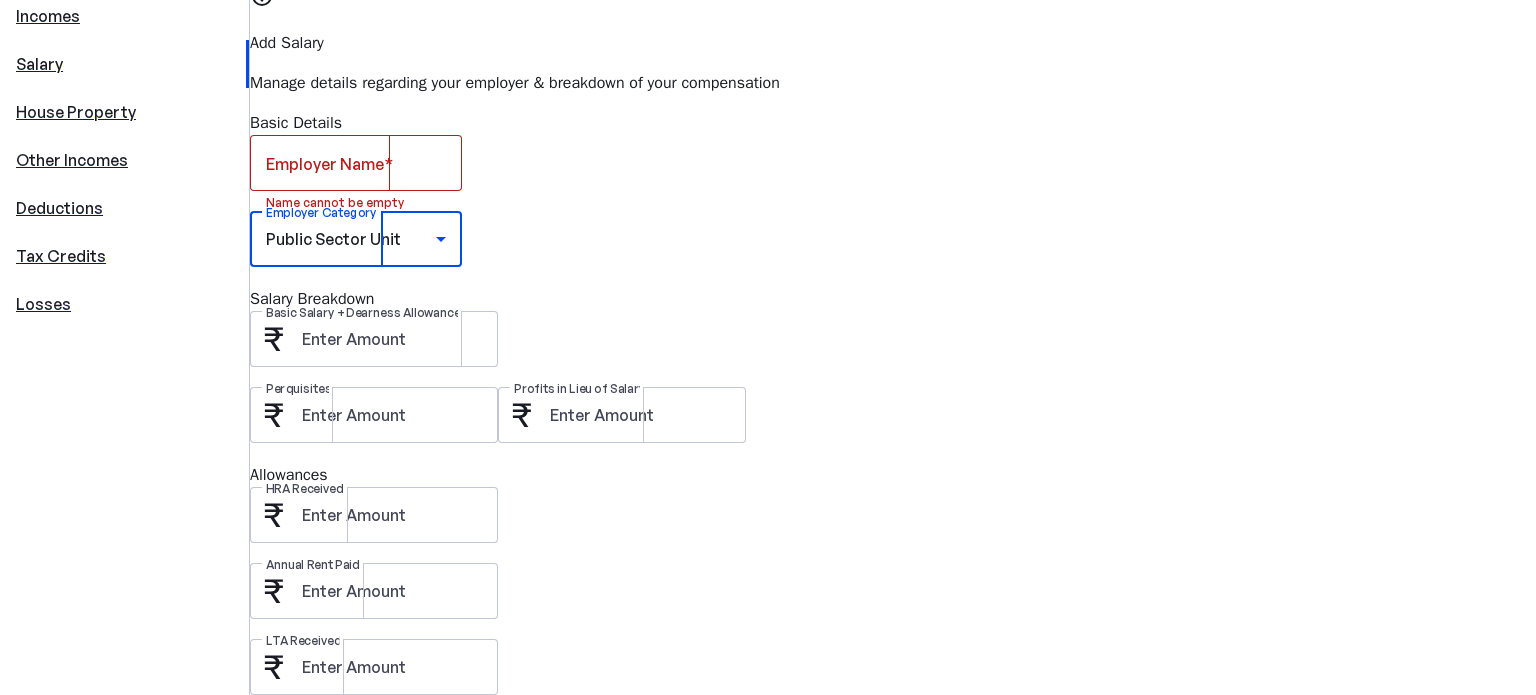 scroll, scrollTop: 0, scrollLeft: 0, axis: both 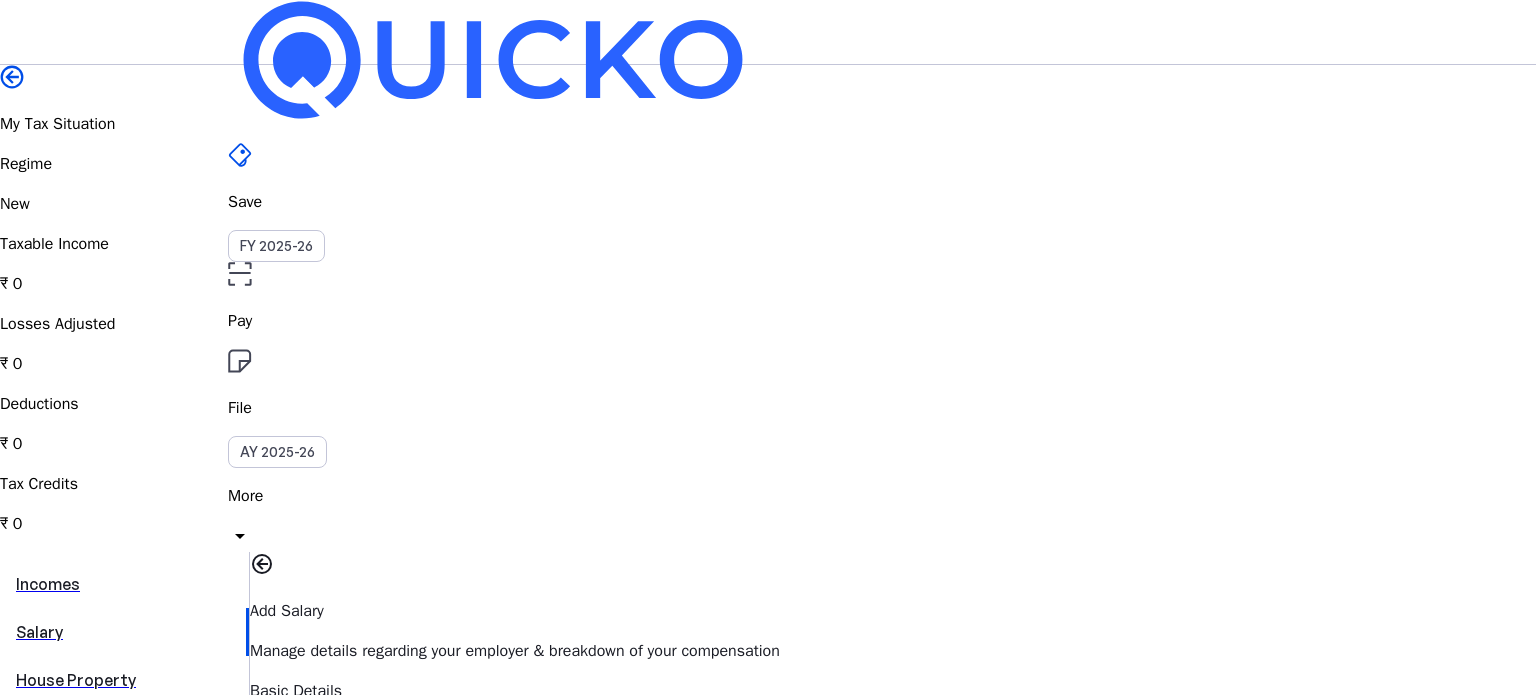 click on "More  arrow_drop_down" at bounding box center [768, 519] 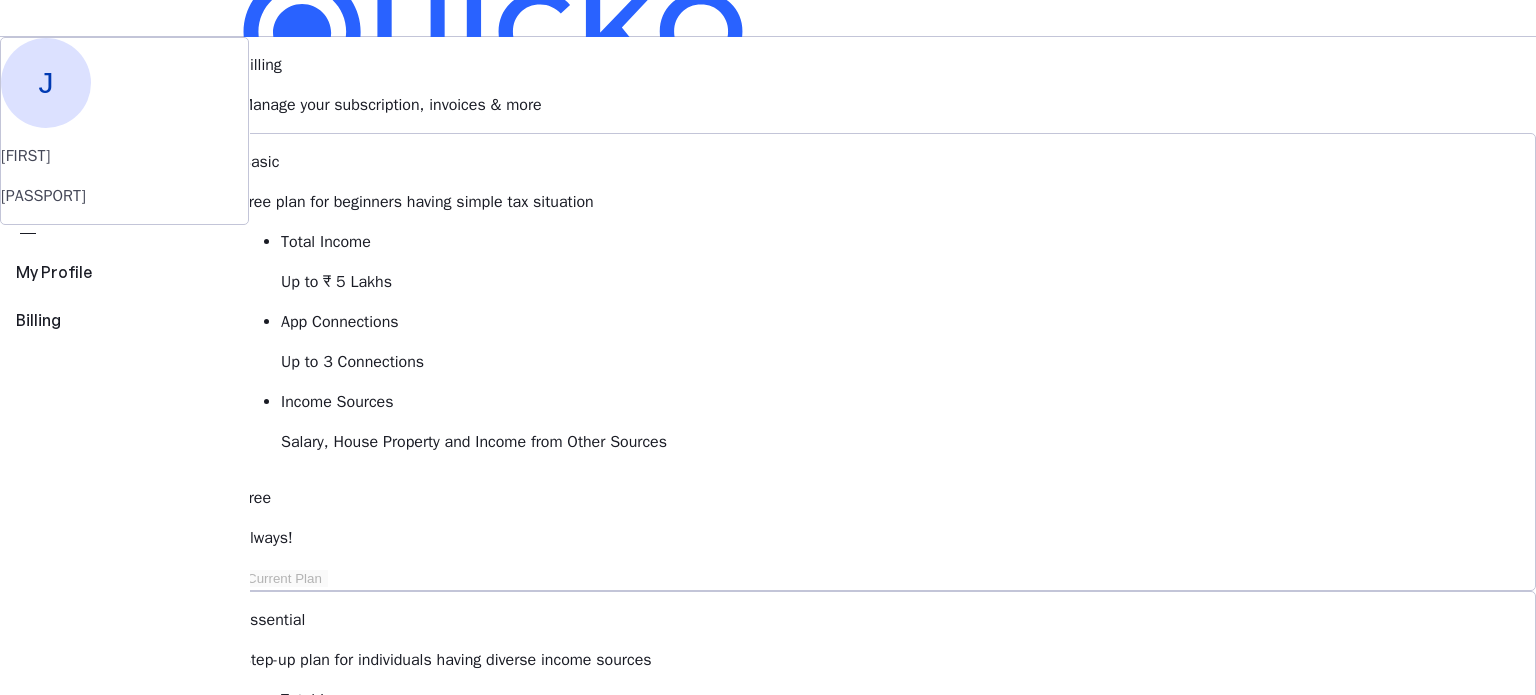scroll, scrollTop: 0, scrollLeft: 0, axis: both 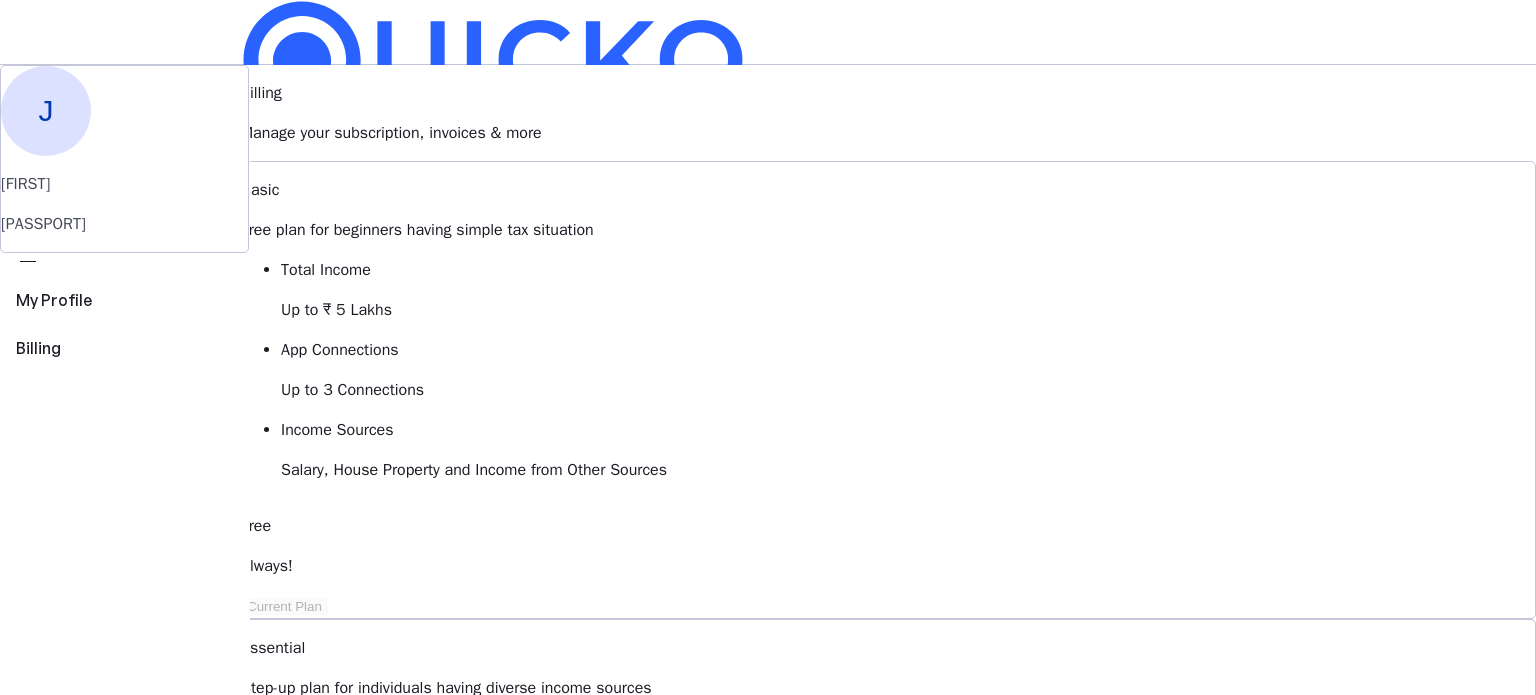 click on "J" at bounding box center [244, 587] 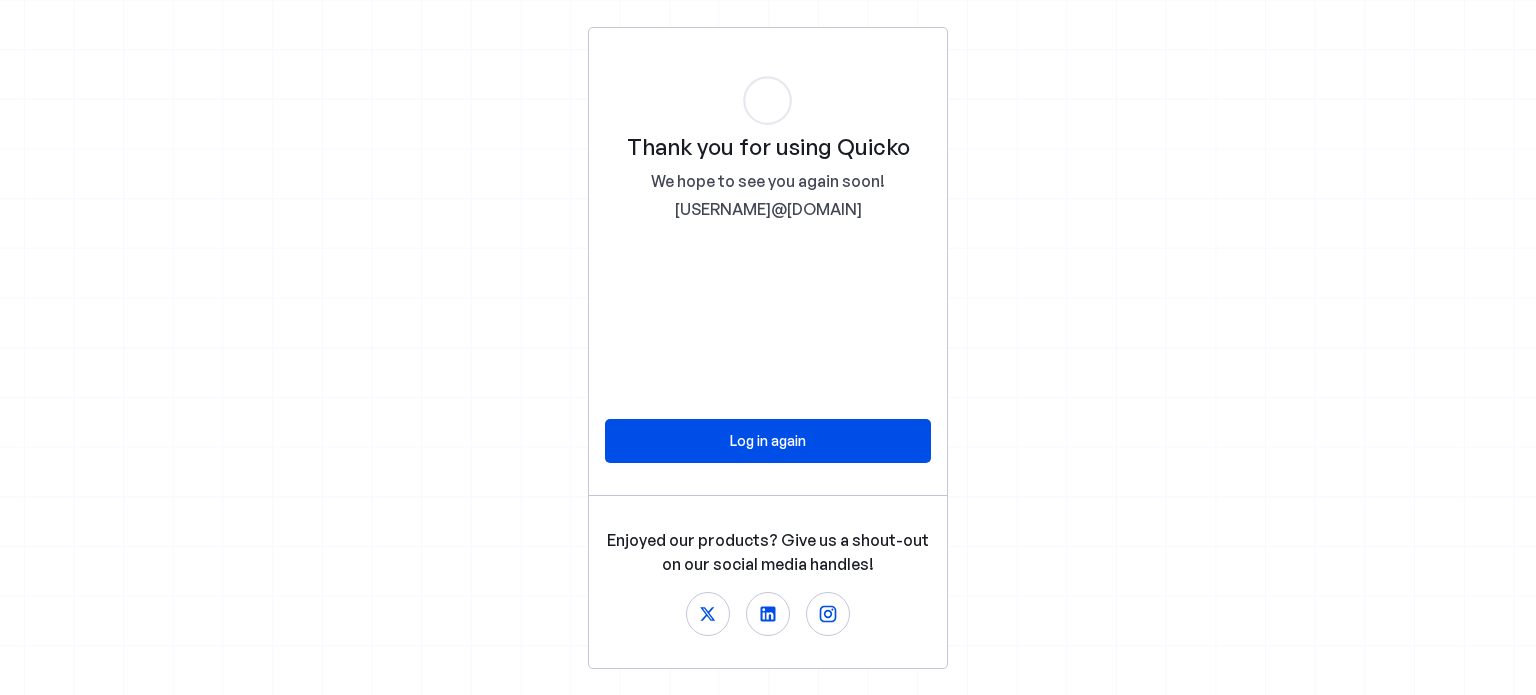 scroll, scrollTop: 0, scrollLeft: 0, axis: both 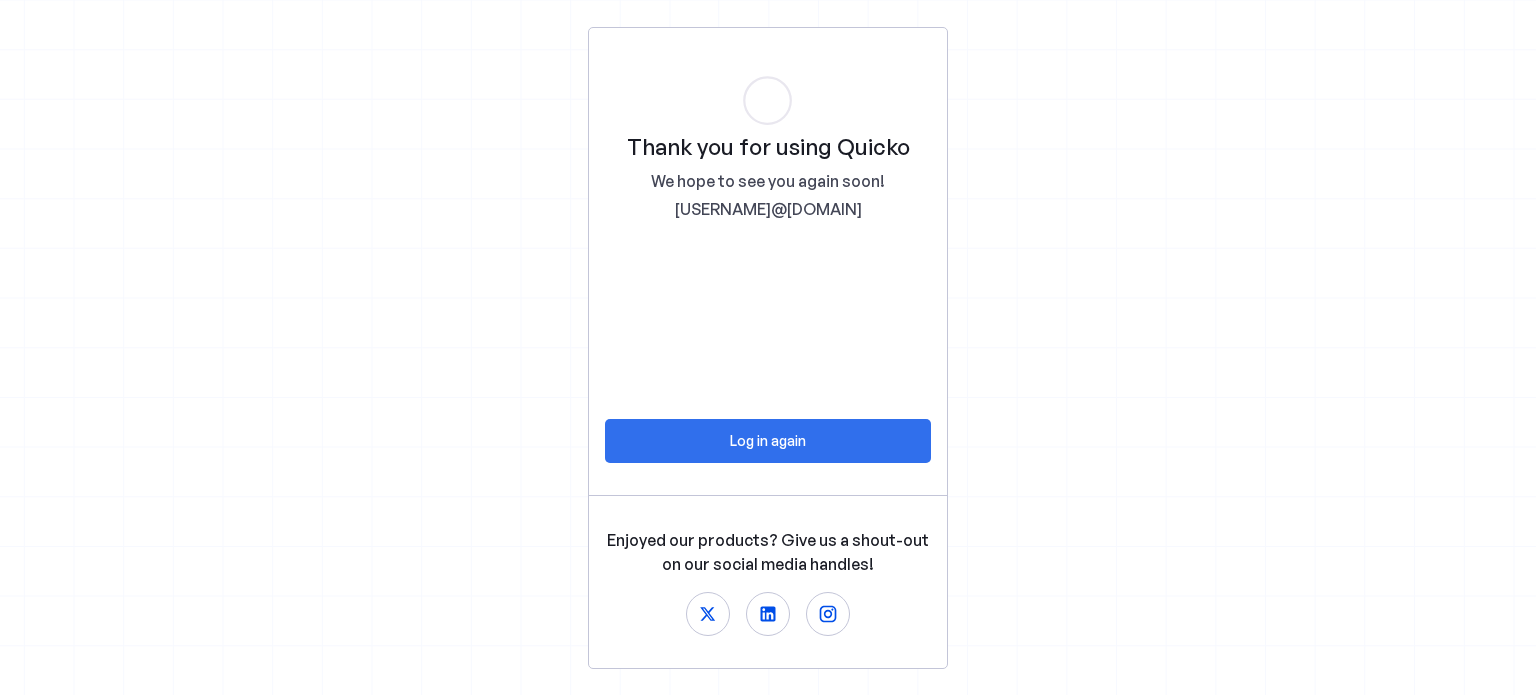 click at bounding box center (768, 441) 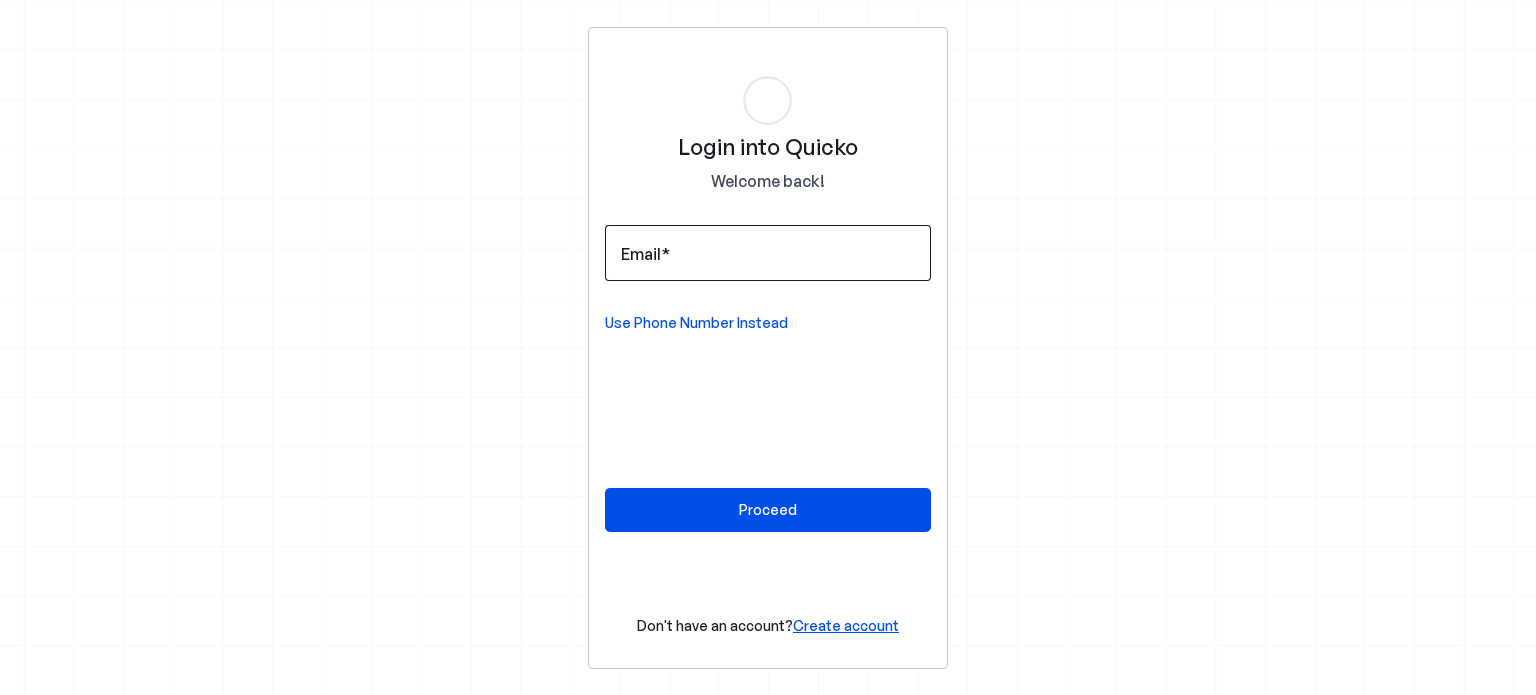 click on "Email" at bounding box center (768, 253) 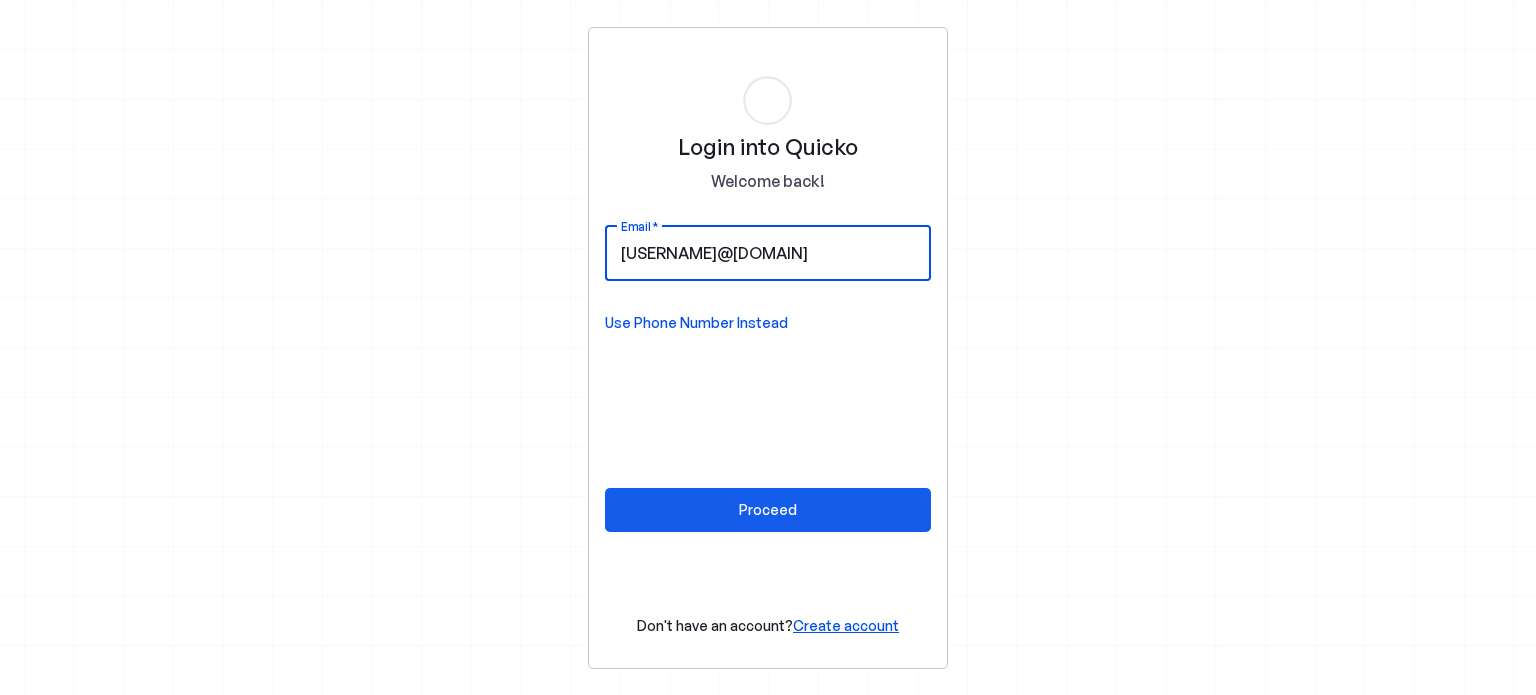 type on "ashish399jts@gmail.com" 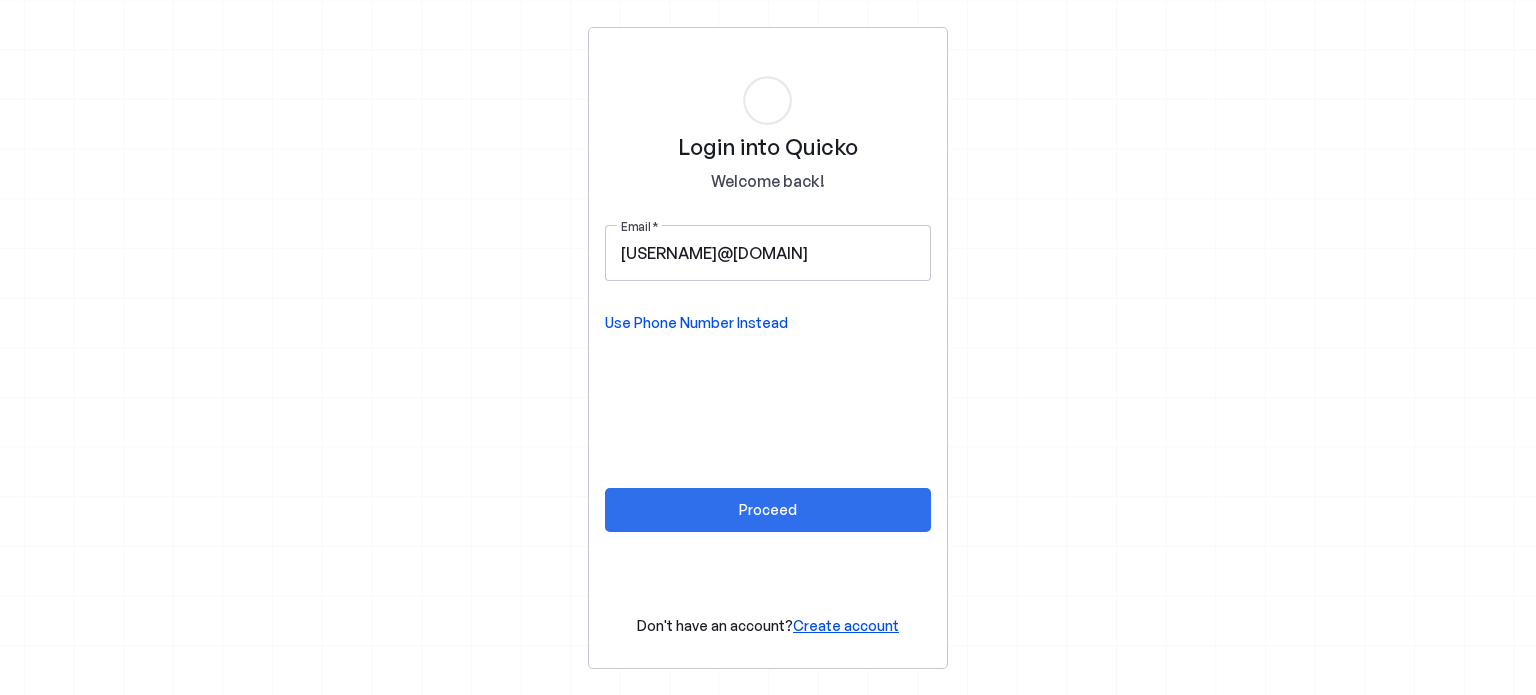 click on "Proceed" at bounding box center [768, 509] 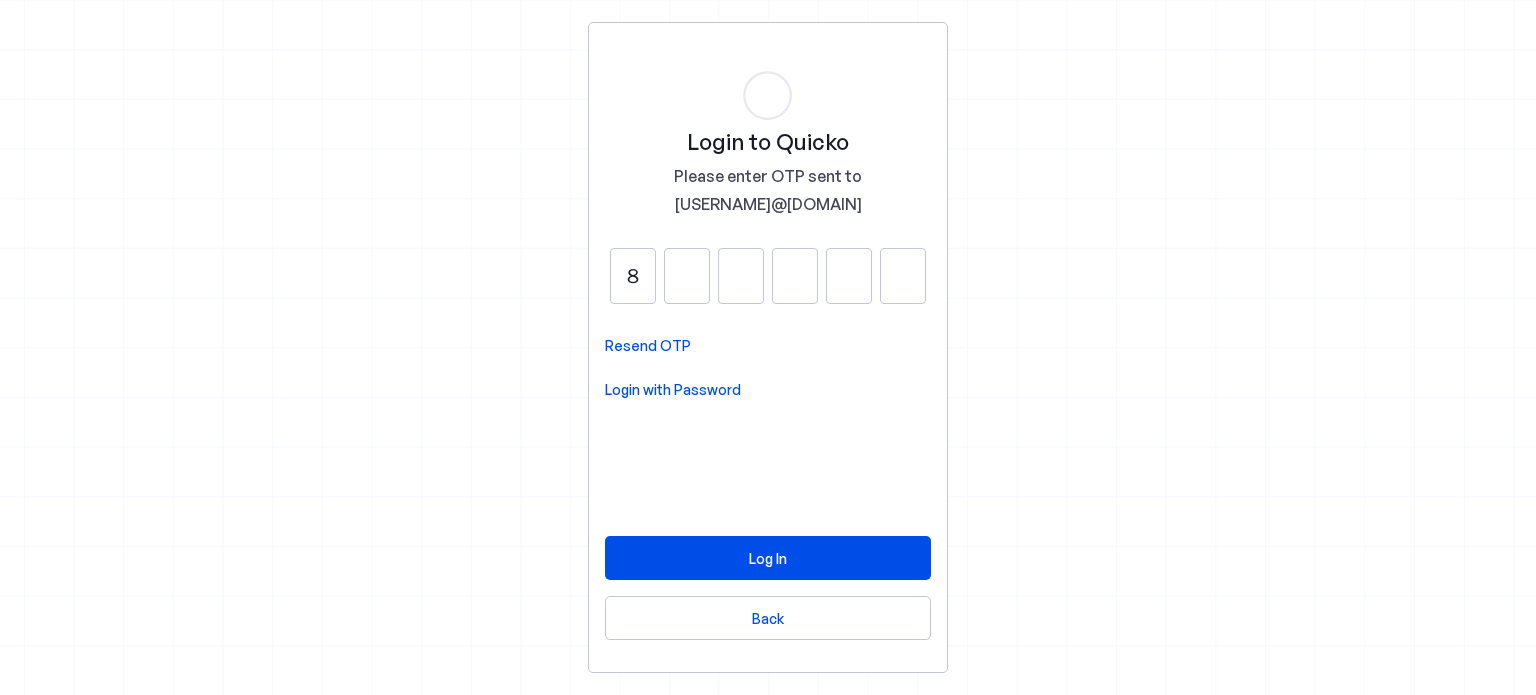type on "8" 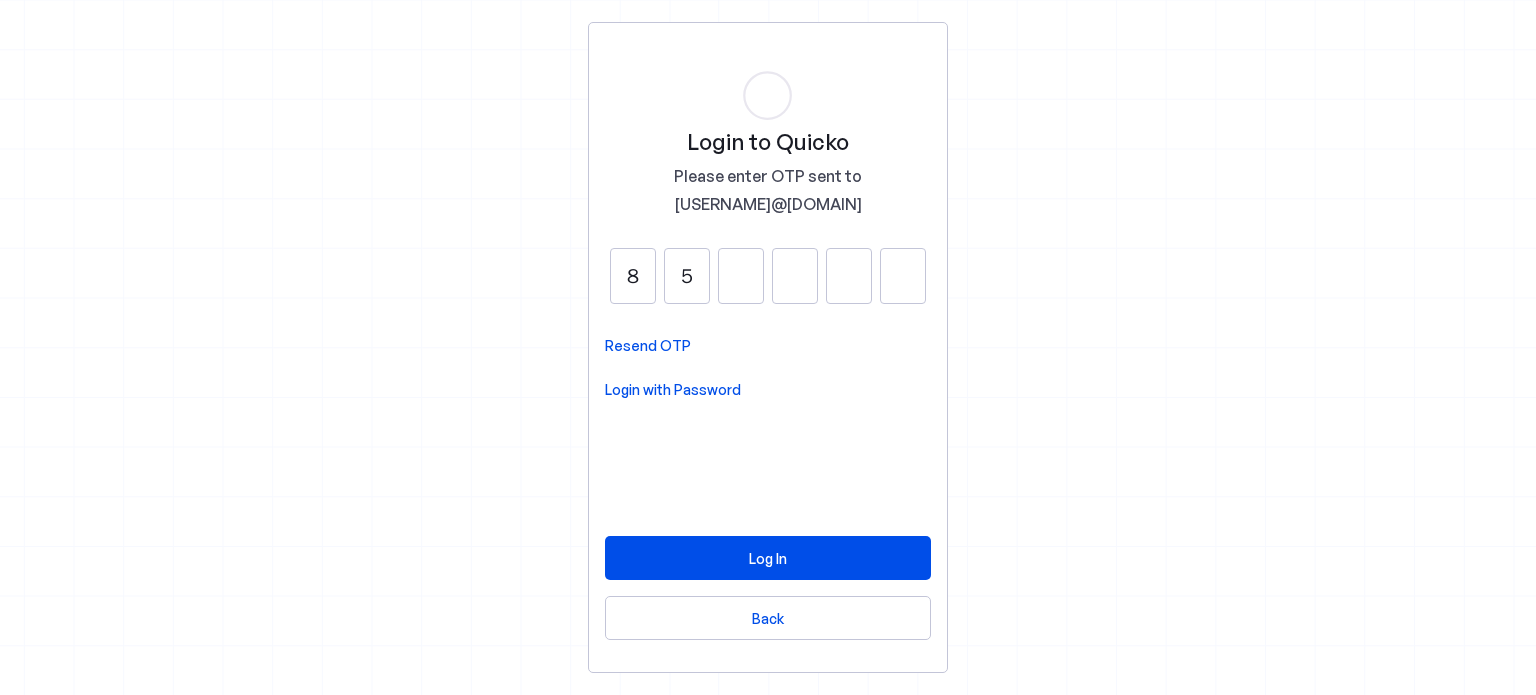 type on "5" 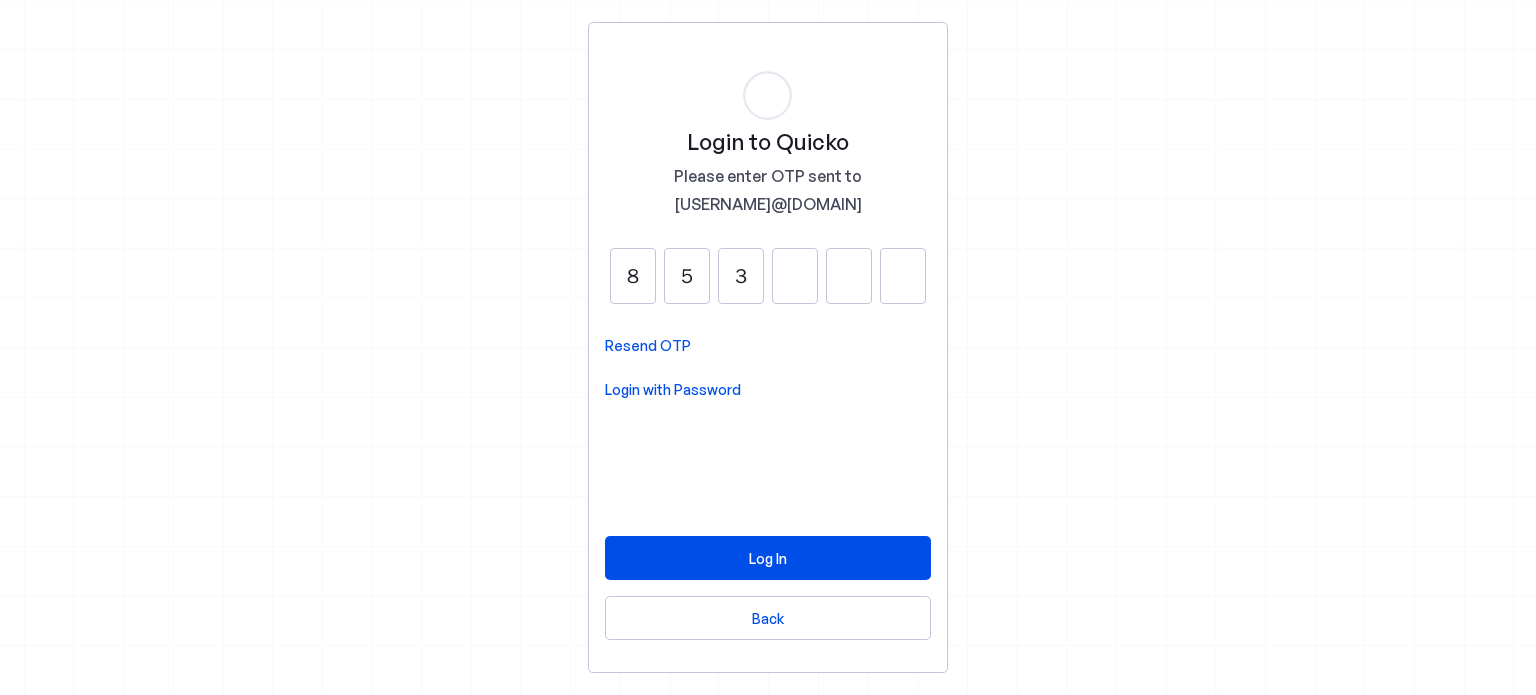 type on "3" 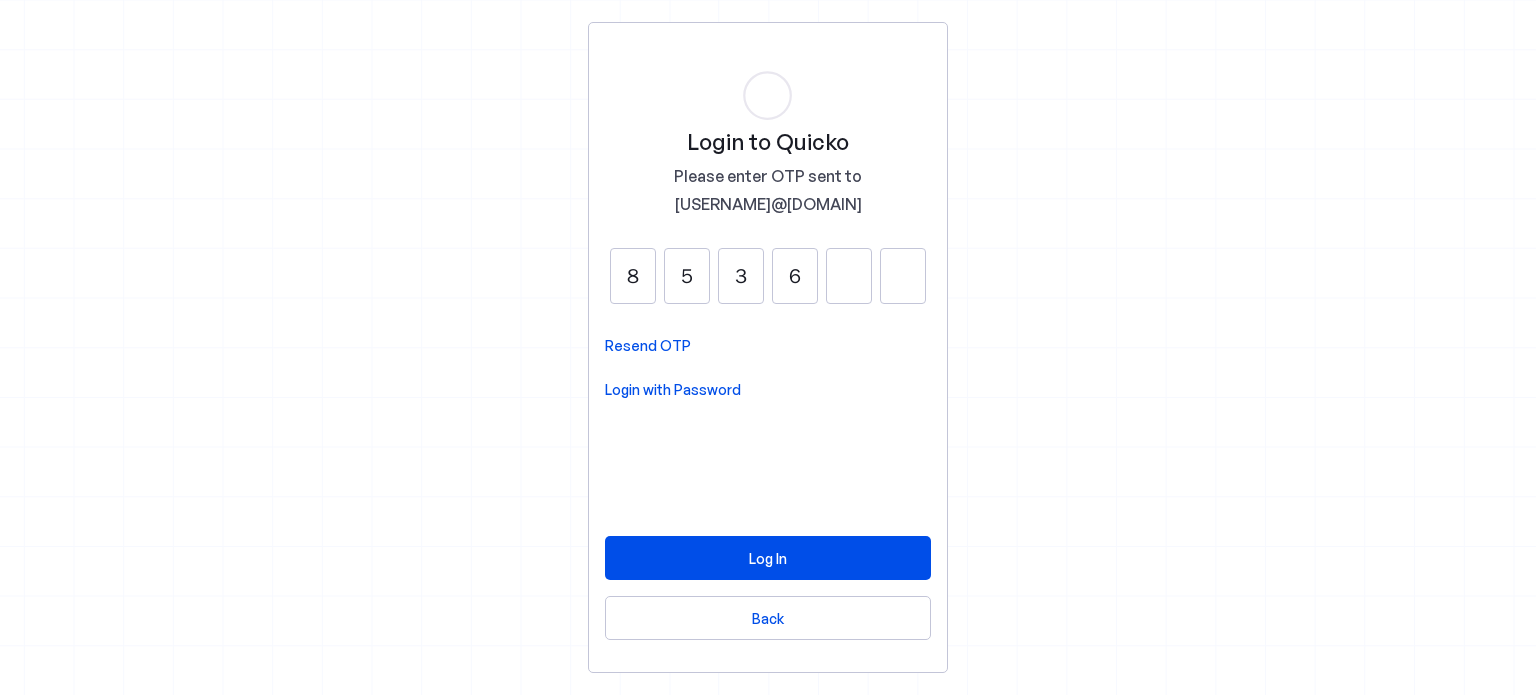type on "6" 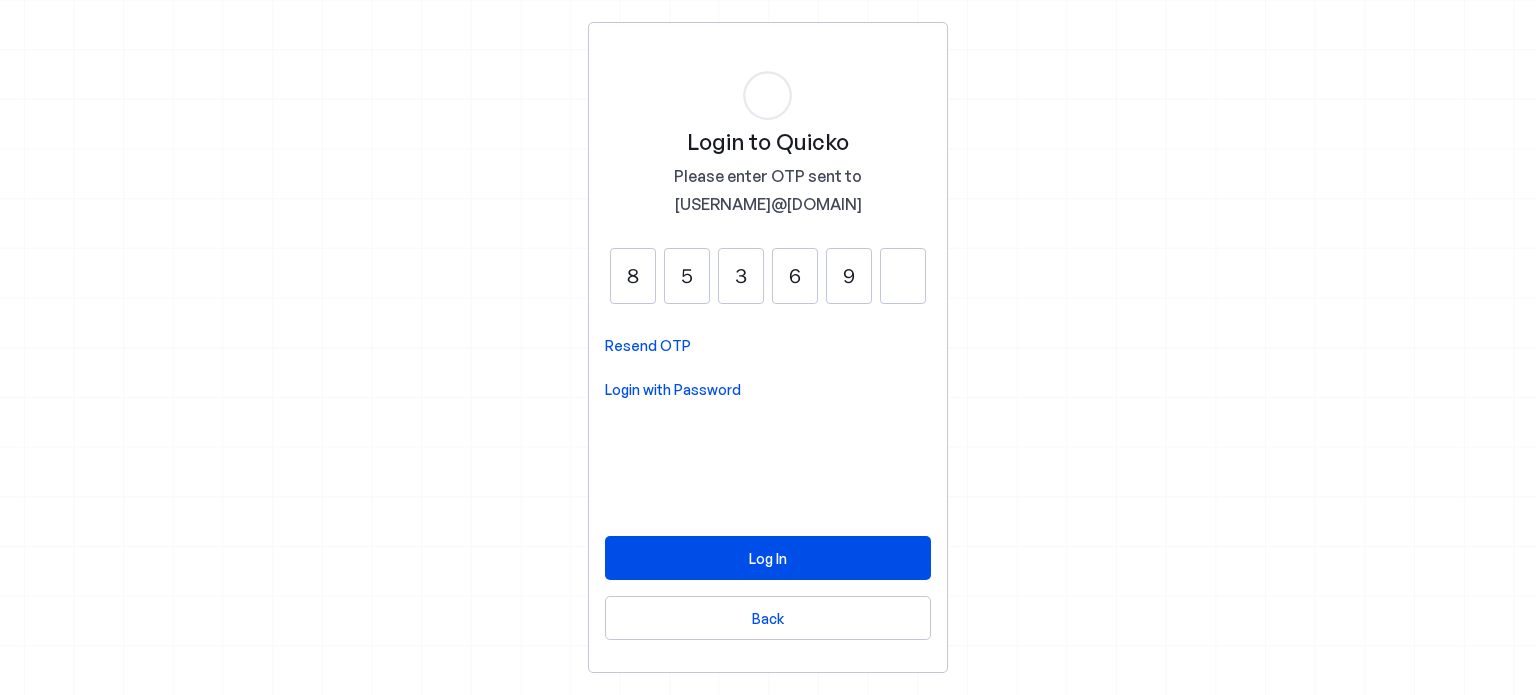 type on "9" 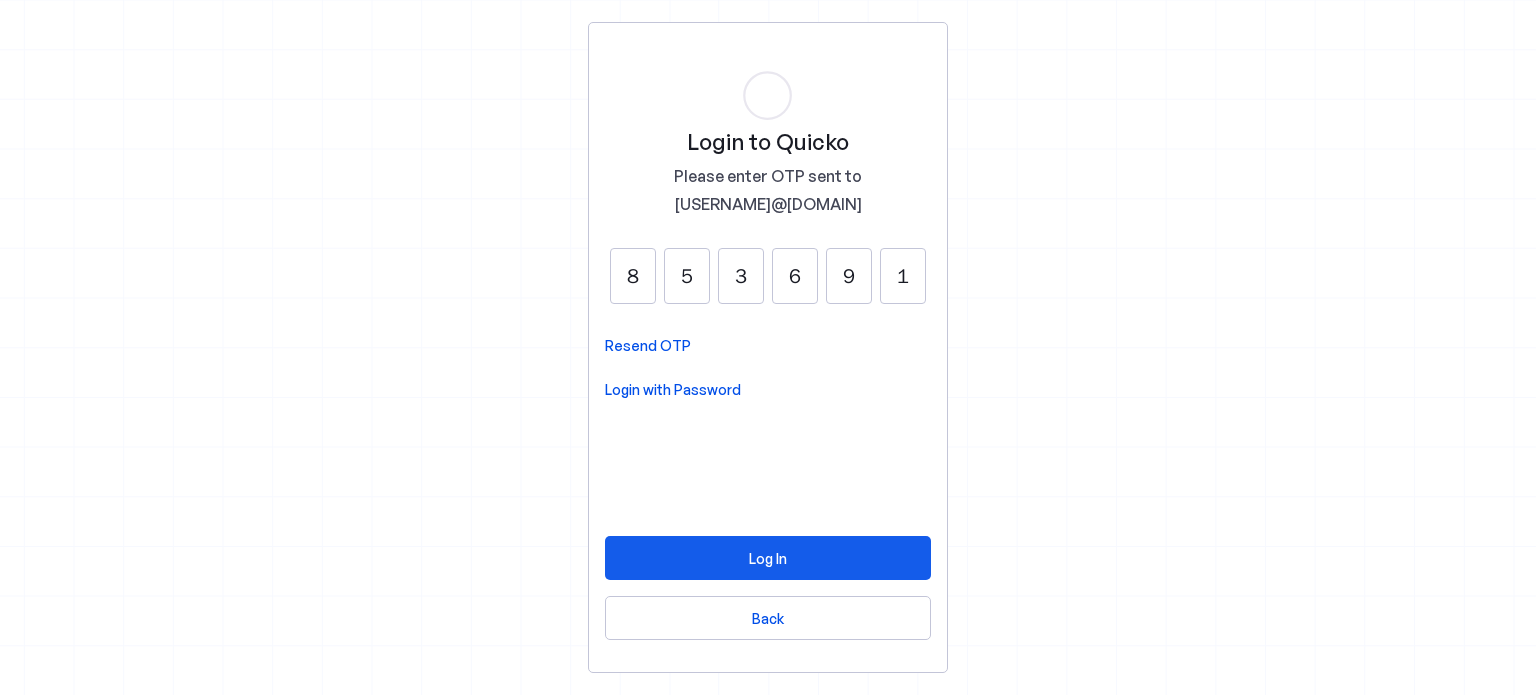 type on "1" 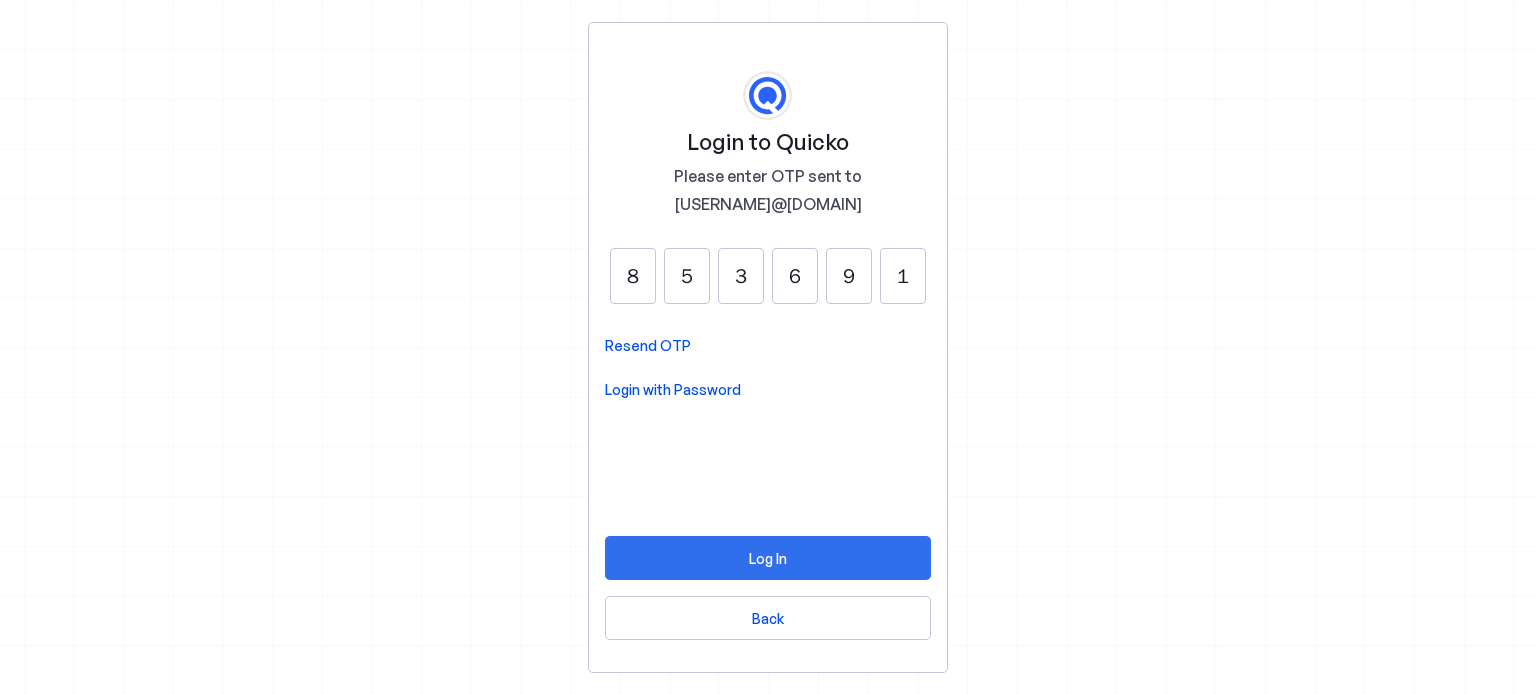 click at bounding box center (768, 558) 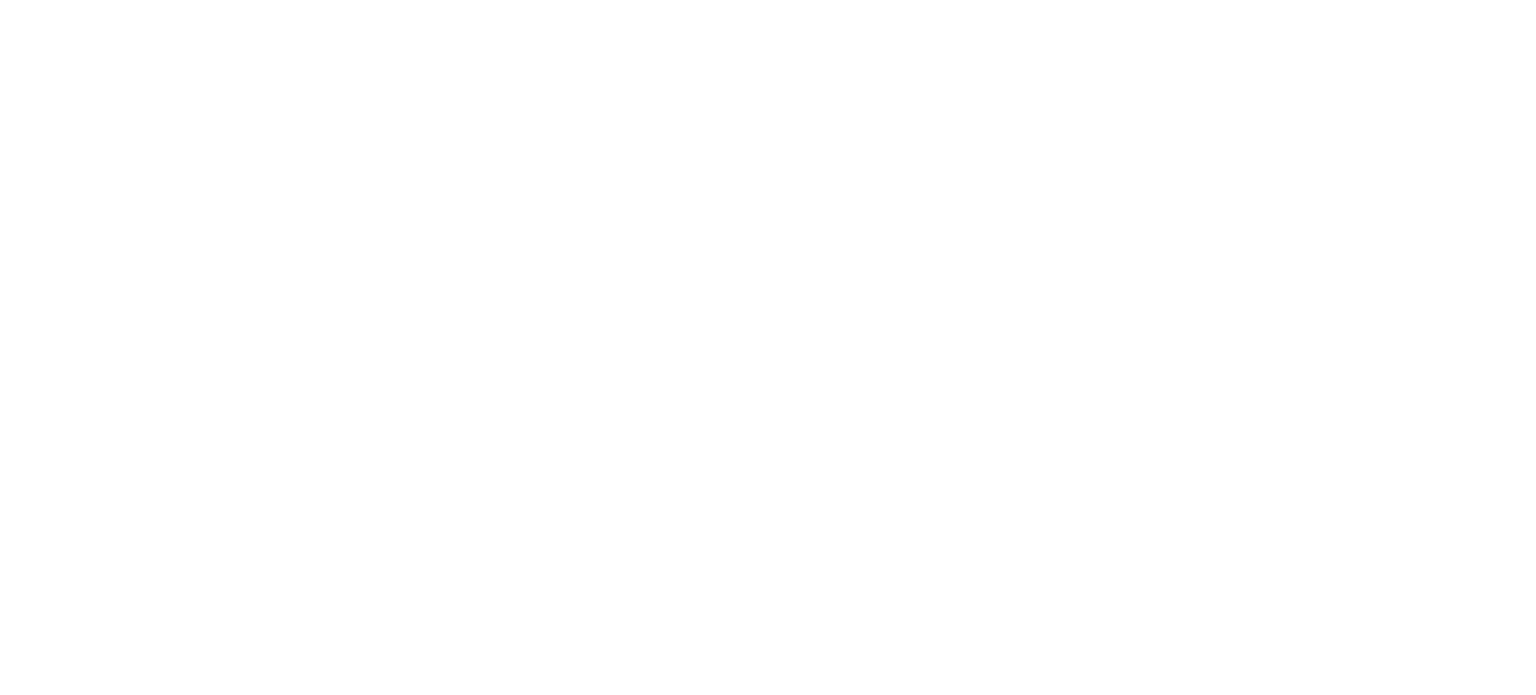 scroll, scrollTop: 0, scrollLeft: 0, axis: both 